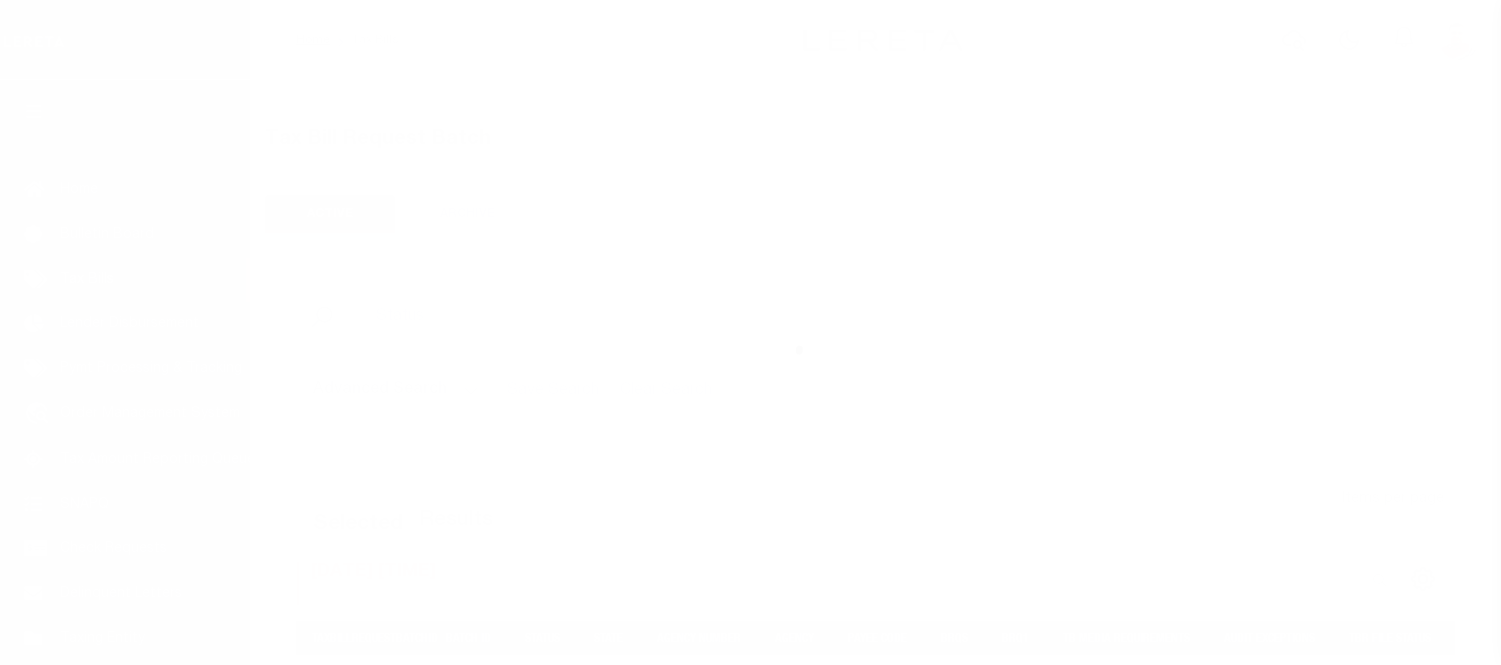 scroll, scrollTop: 0, scrollLeft: 0, axis: both 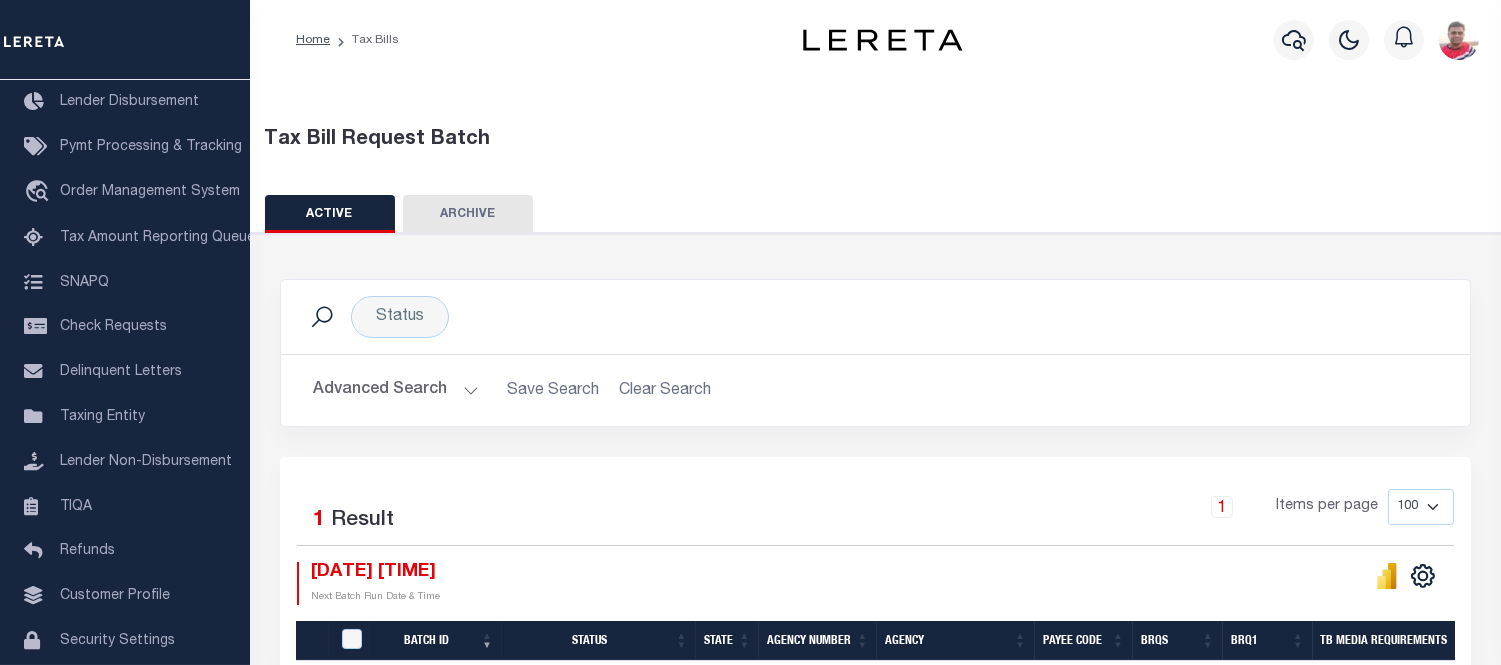 click on "Advanced Search" at bounding box center (396, 390) 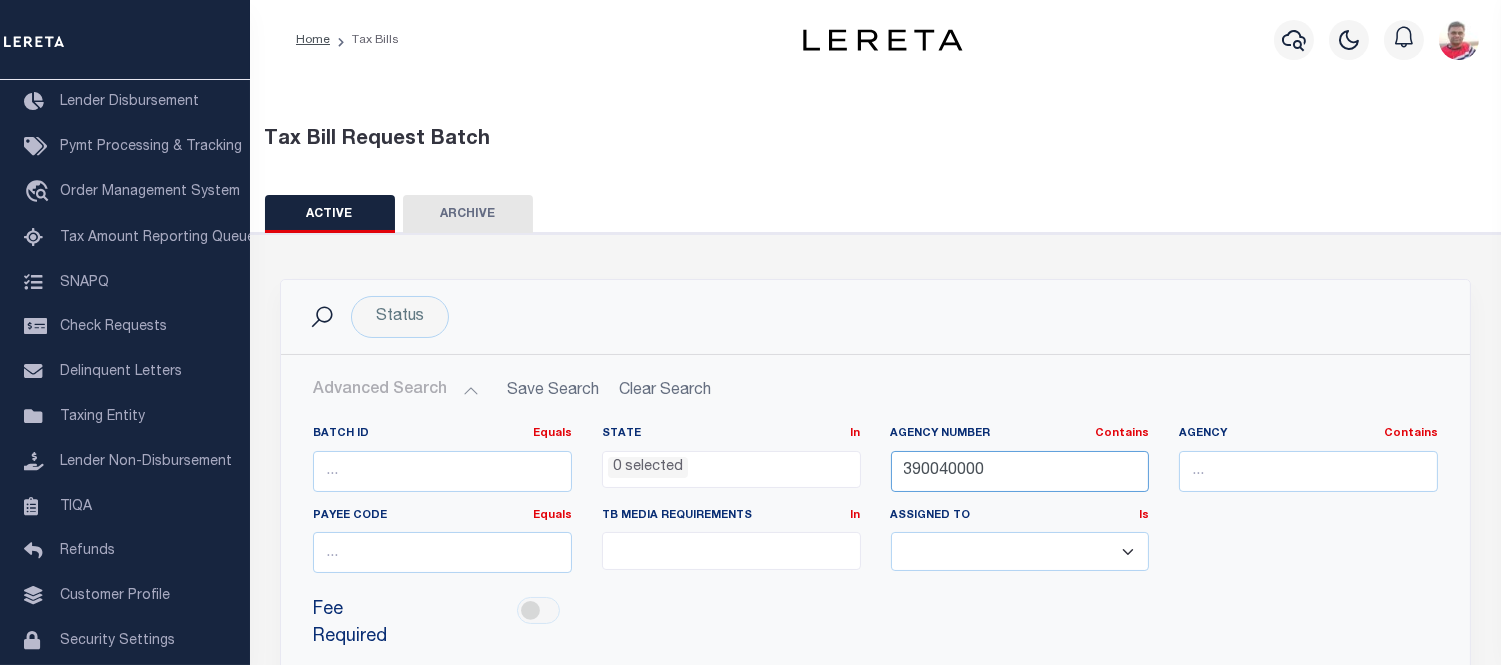 drag, startPoint x: 1012, startPoint y: 466, endPoint x: 658, endPoint y: 507, distance: 356.3664 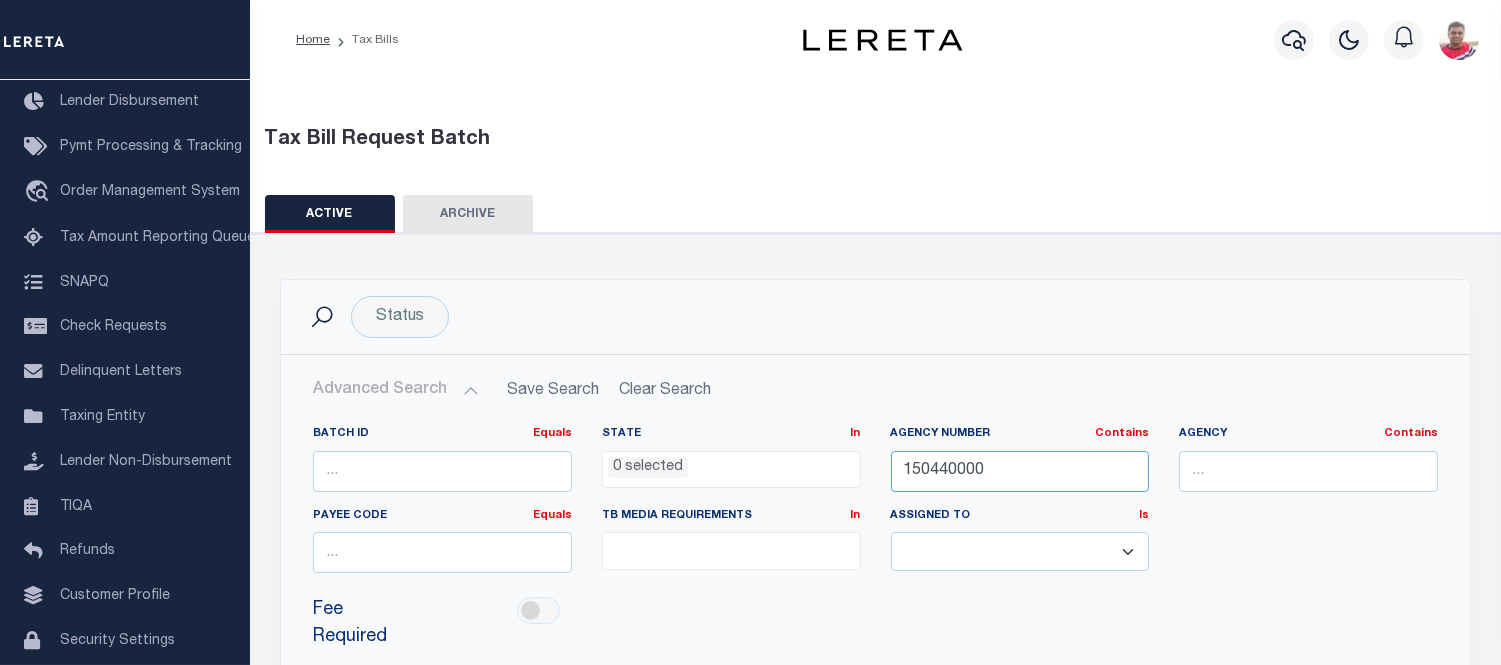 scroll, scrollTop: 333, scrollLeft: 0, axis: vertical 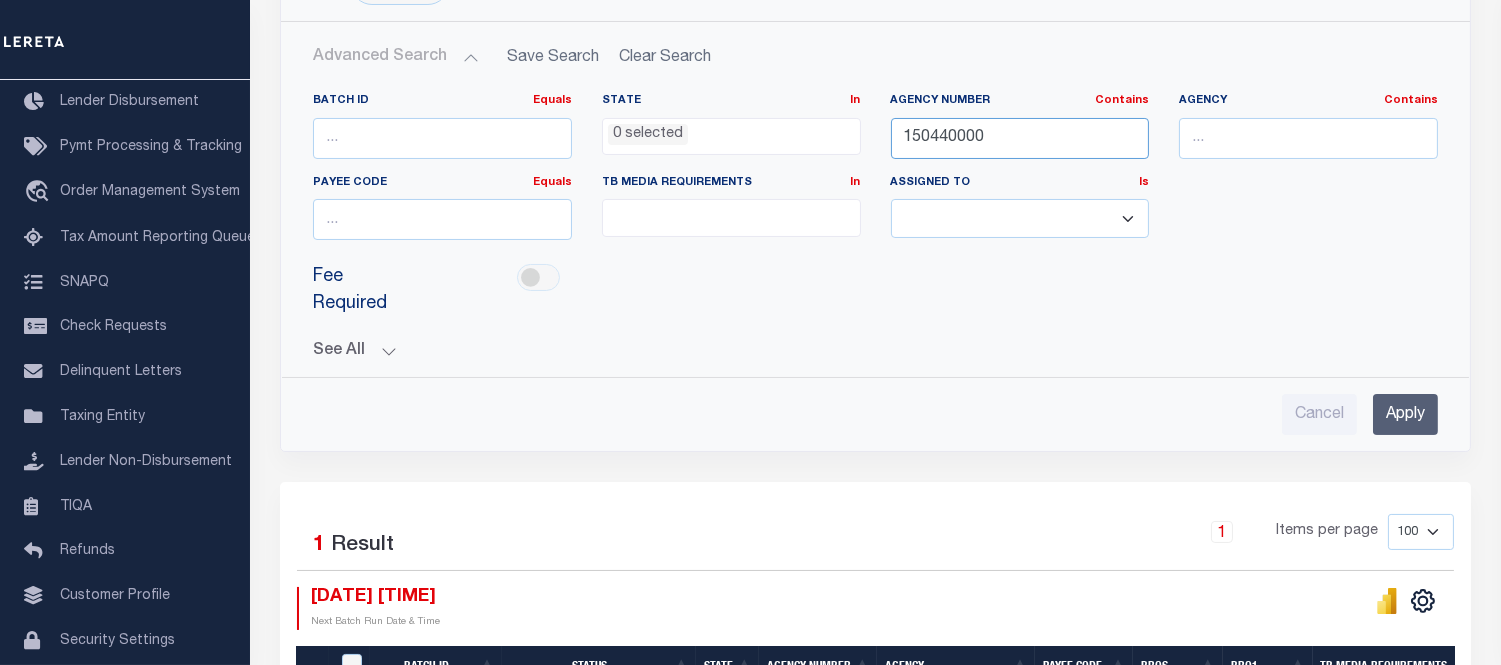 type on "150440000" 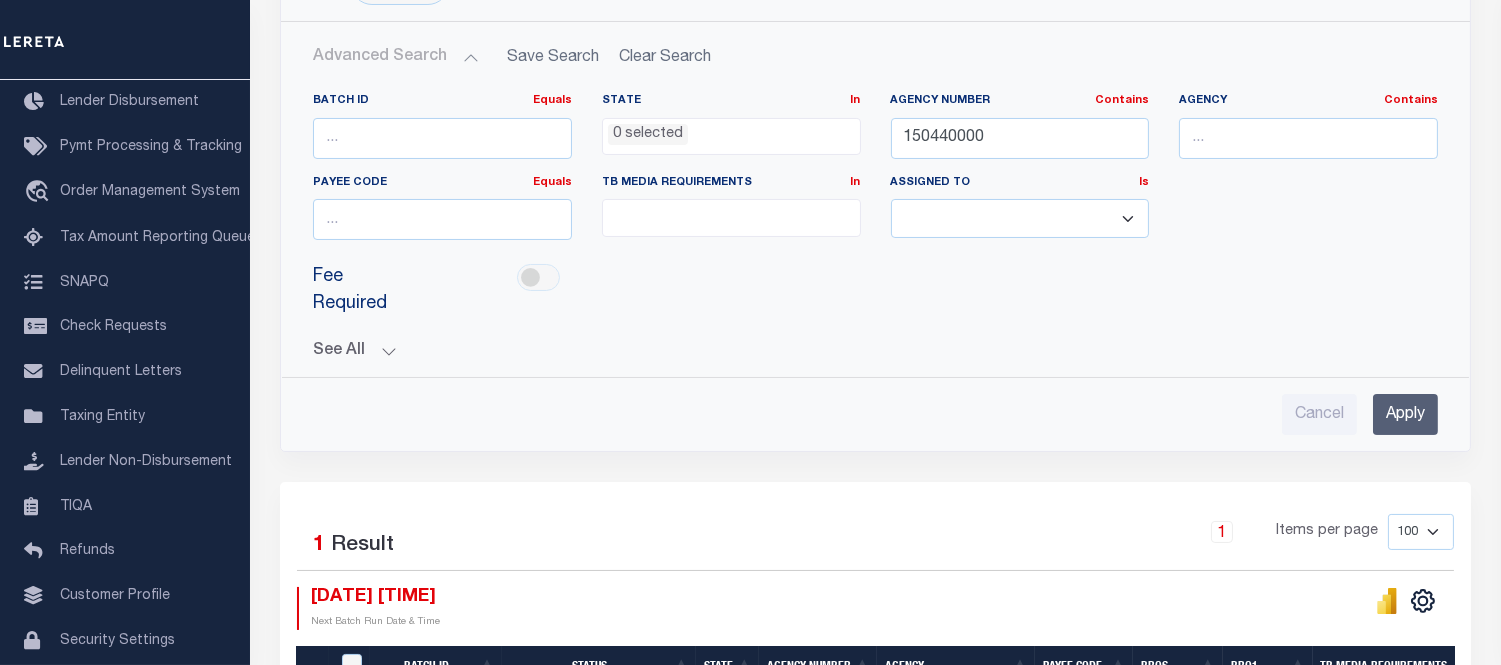 click on "Apply" at bounding box center (1405, 414) 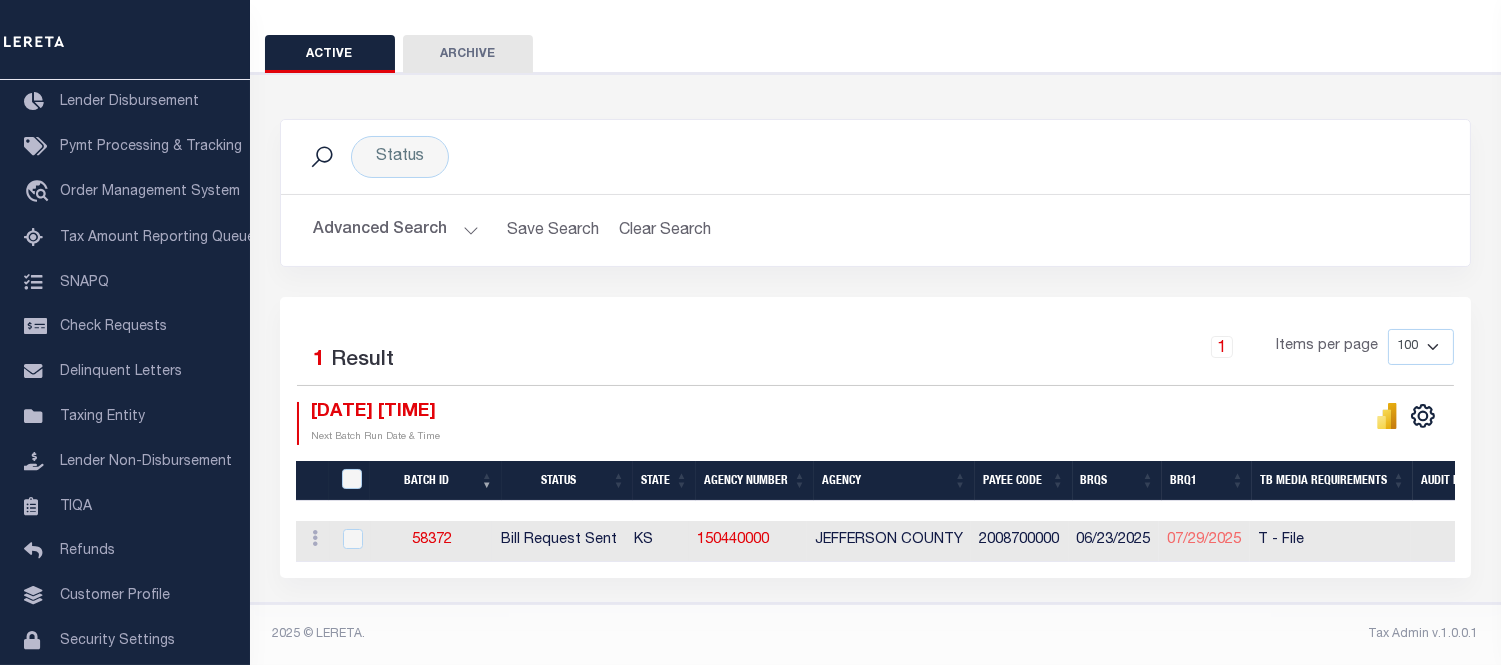 scroll, scrollTop: 171, scrollLeft: 0, axis: vertical 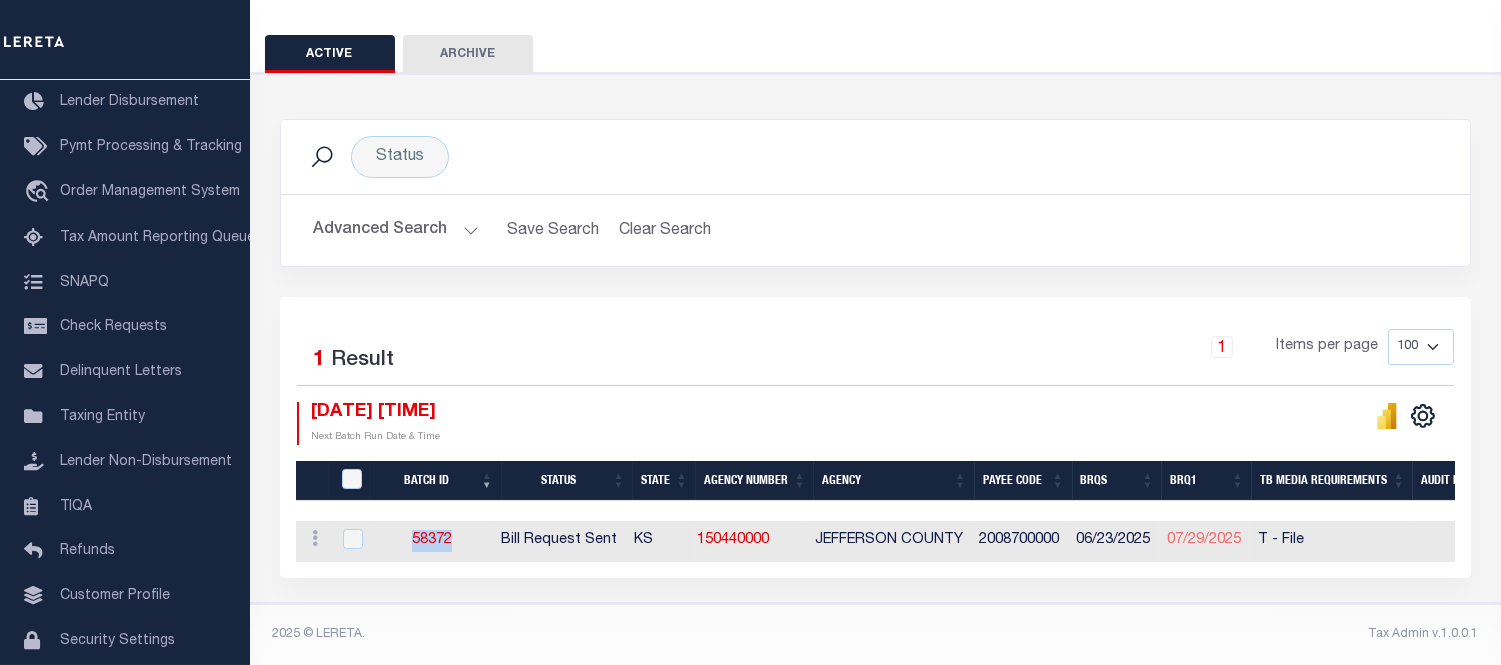 drag, startPoint x: 432, startPoint y: 523, endPoint x: 460, endPoint y: 527, distance: 28.284271 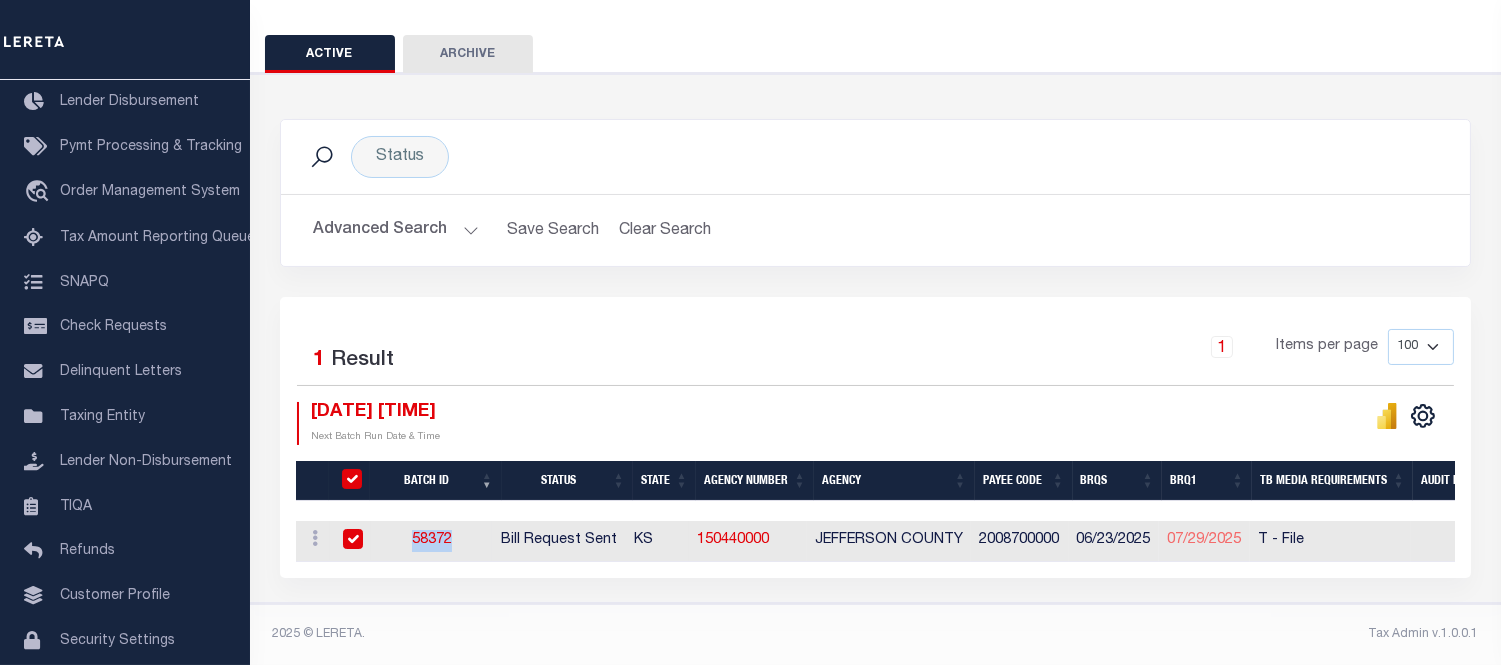 checkbox on "true" 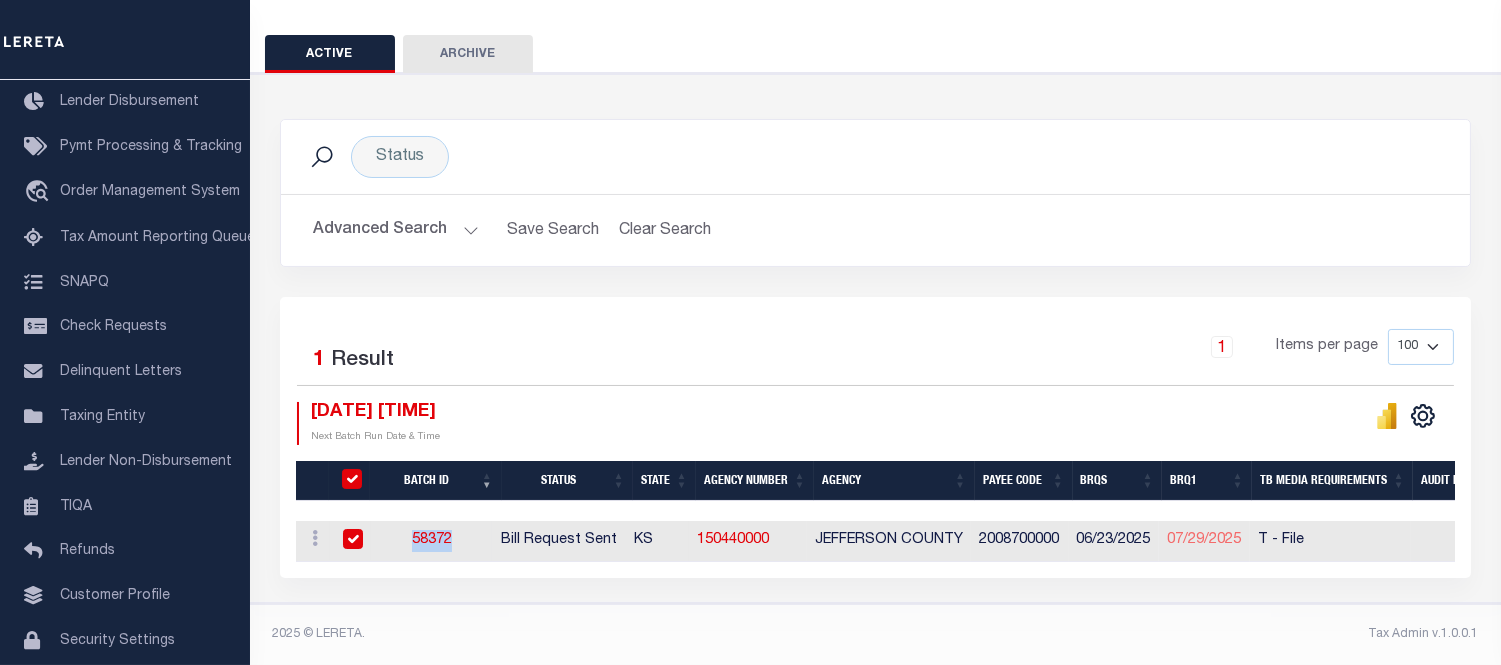 checkbox on "true" 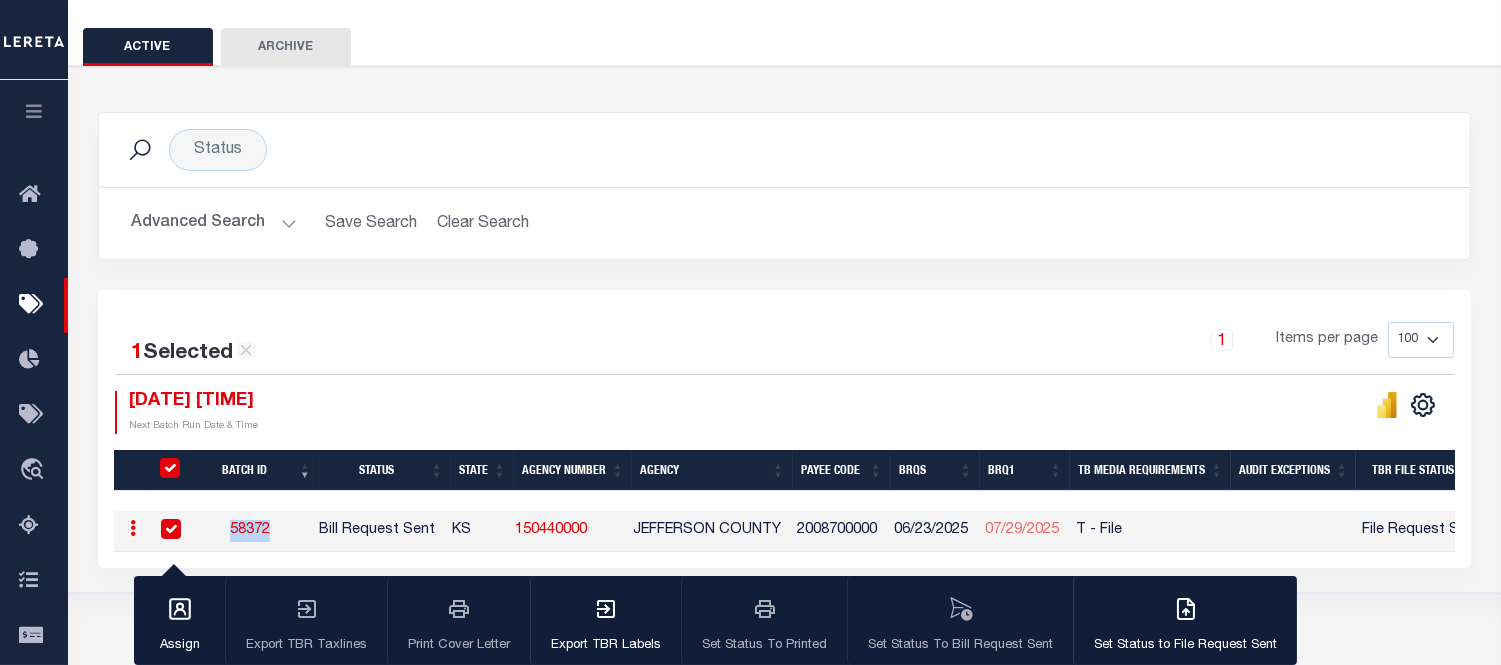 copy on "58372" 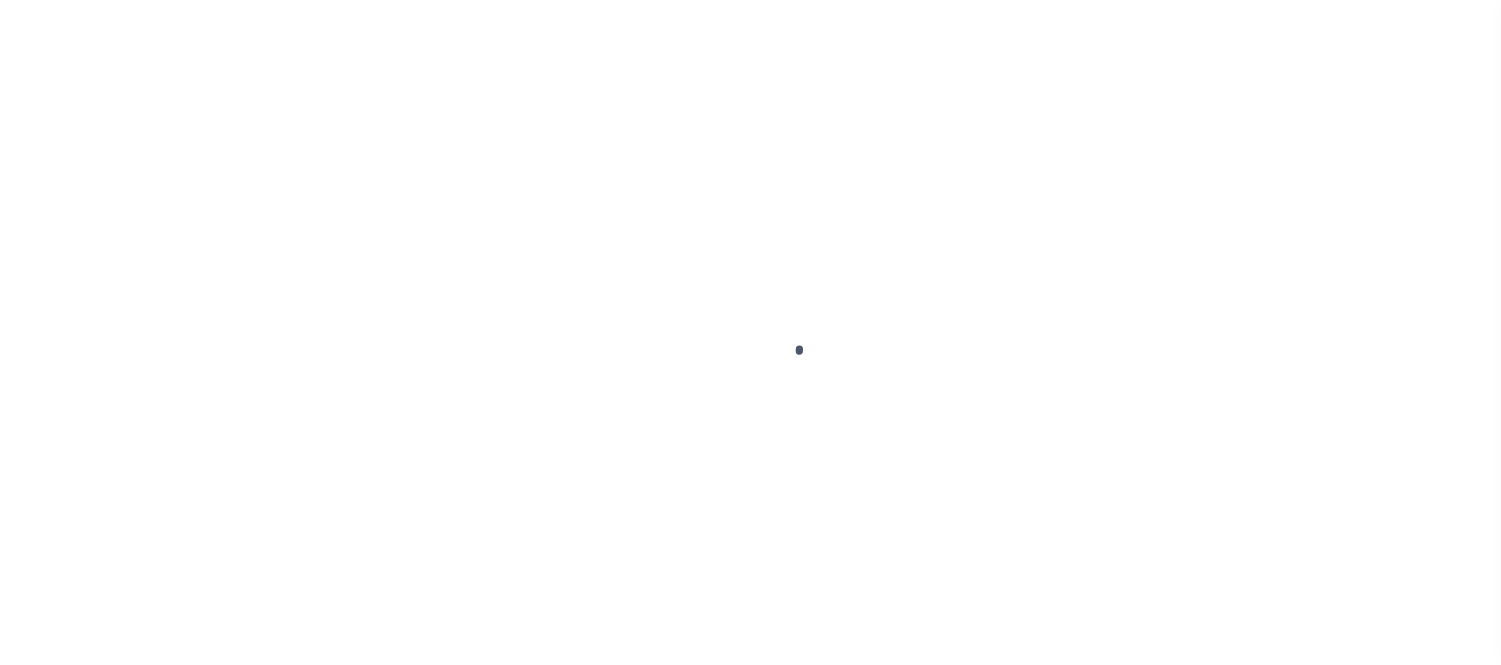 select 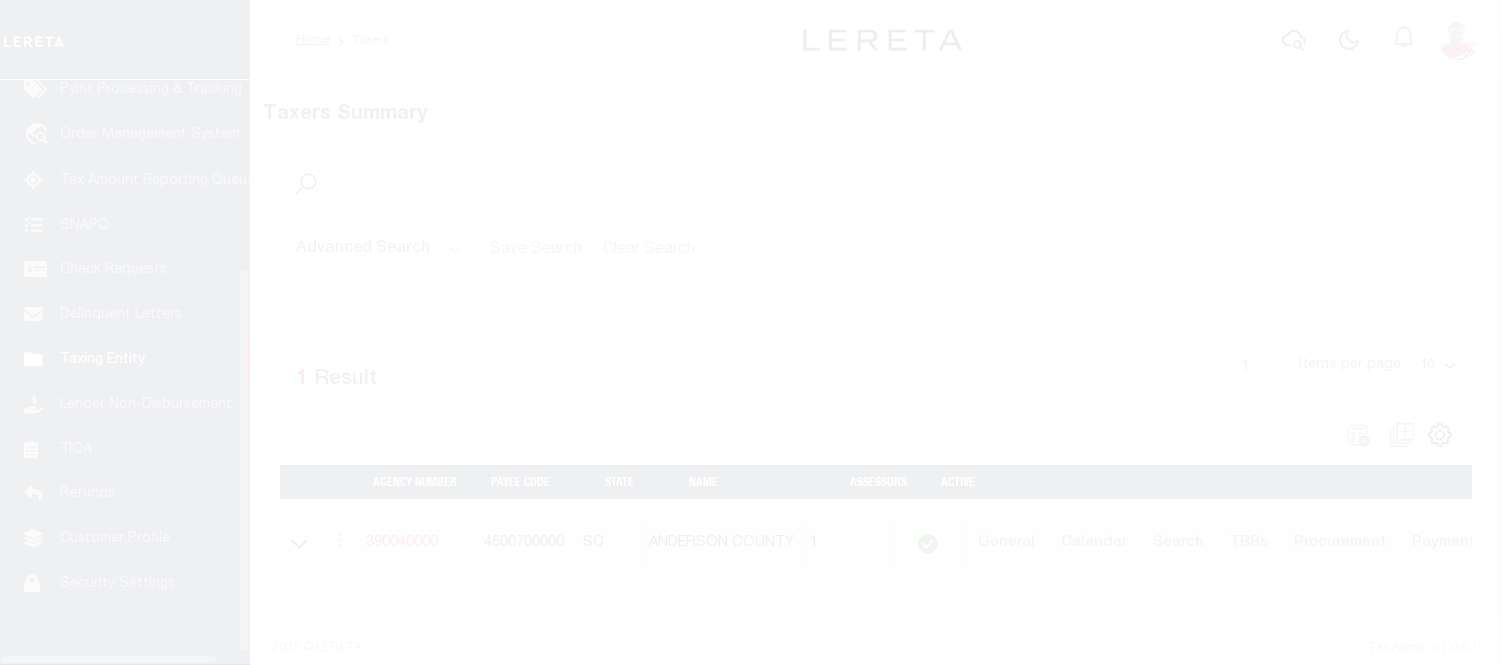 scroll, scrollTop: 298, scrollLeft: 0, axis: vertical 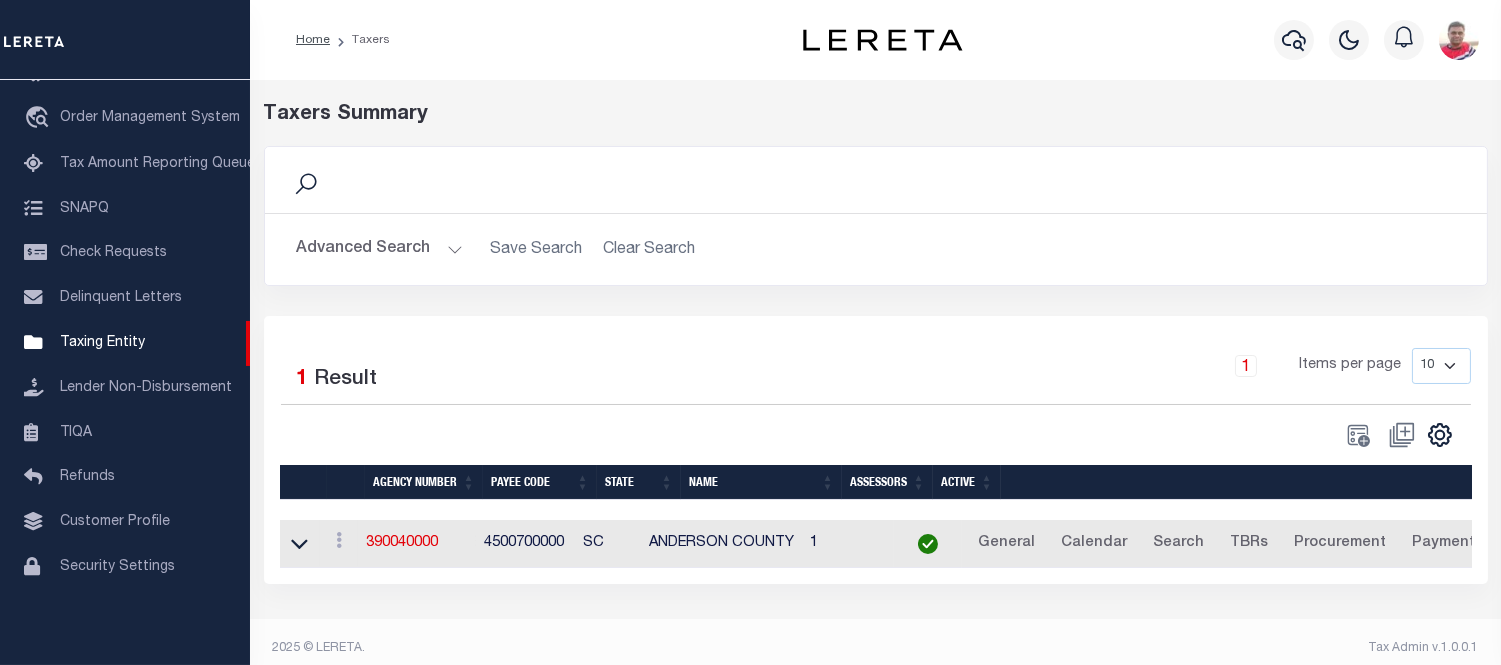 click on "Advanced Search" at bounding box center [380, 249] 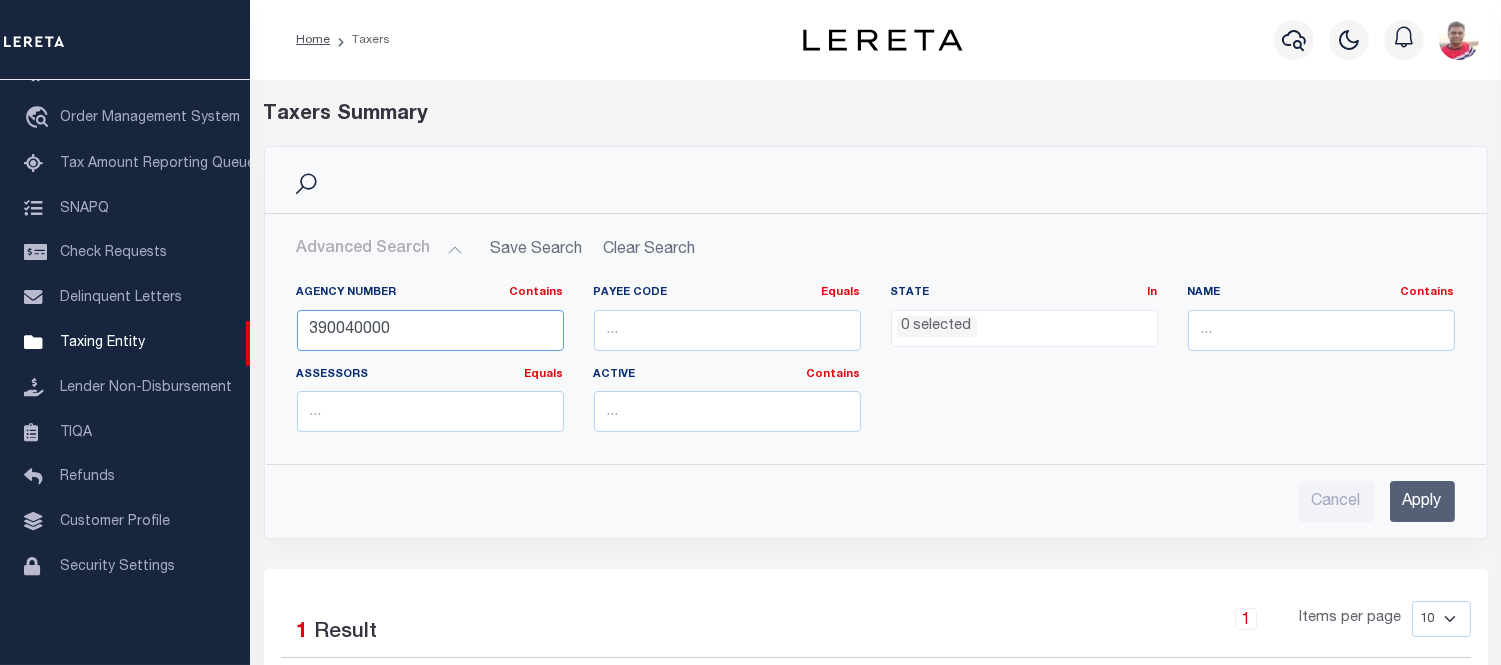 drag, startPoint x: 418, startPoint y: 311, endPoint x: 406, endPoint y: 316, distance: 13 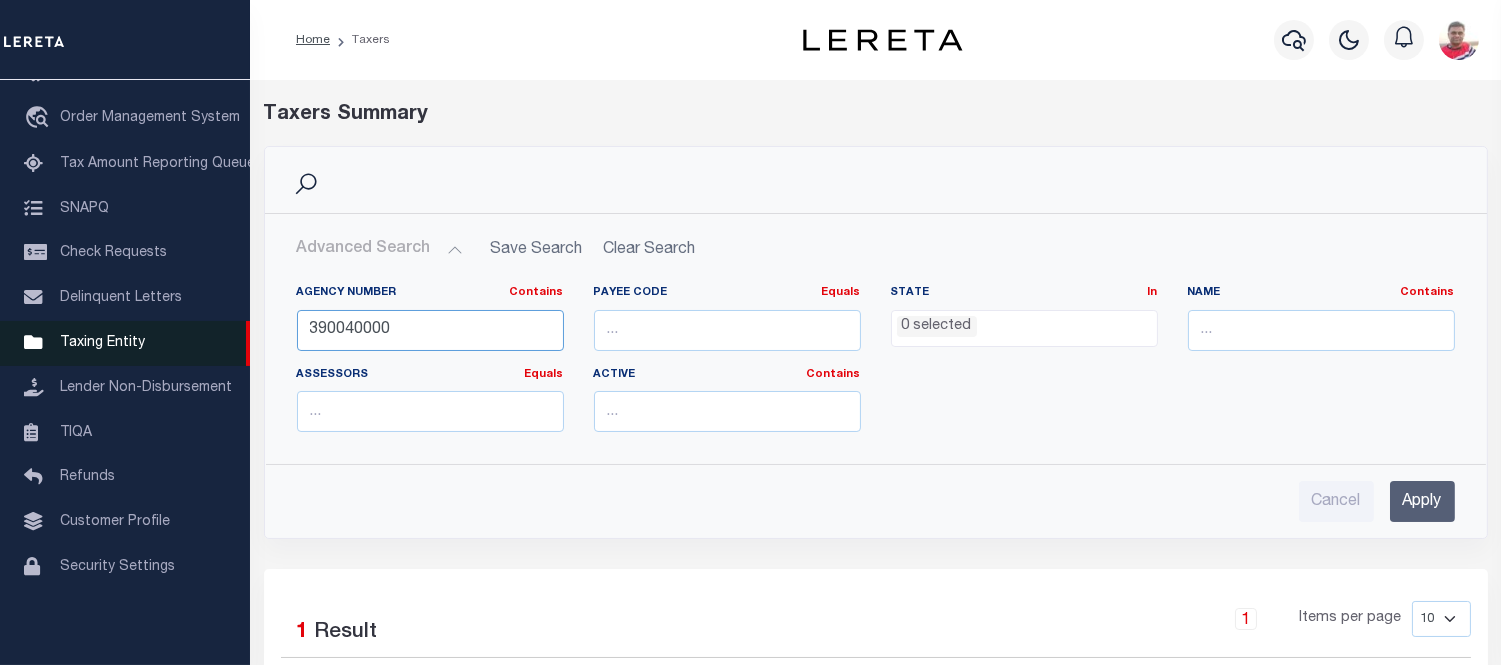 drag, startPoint x: 412, startPoint y: 324, endPoint x: 80, endPoint y: 323, distance: 332.0015 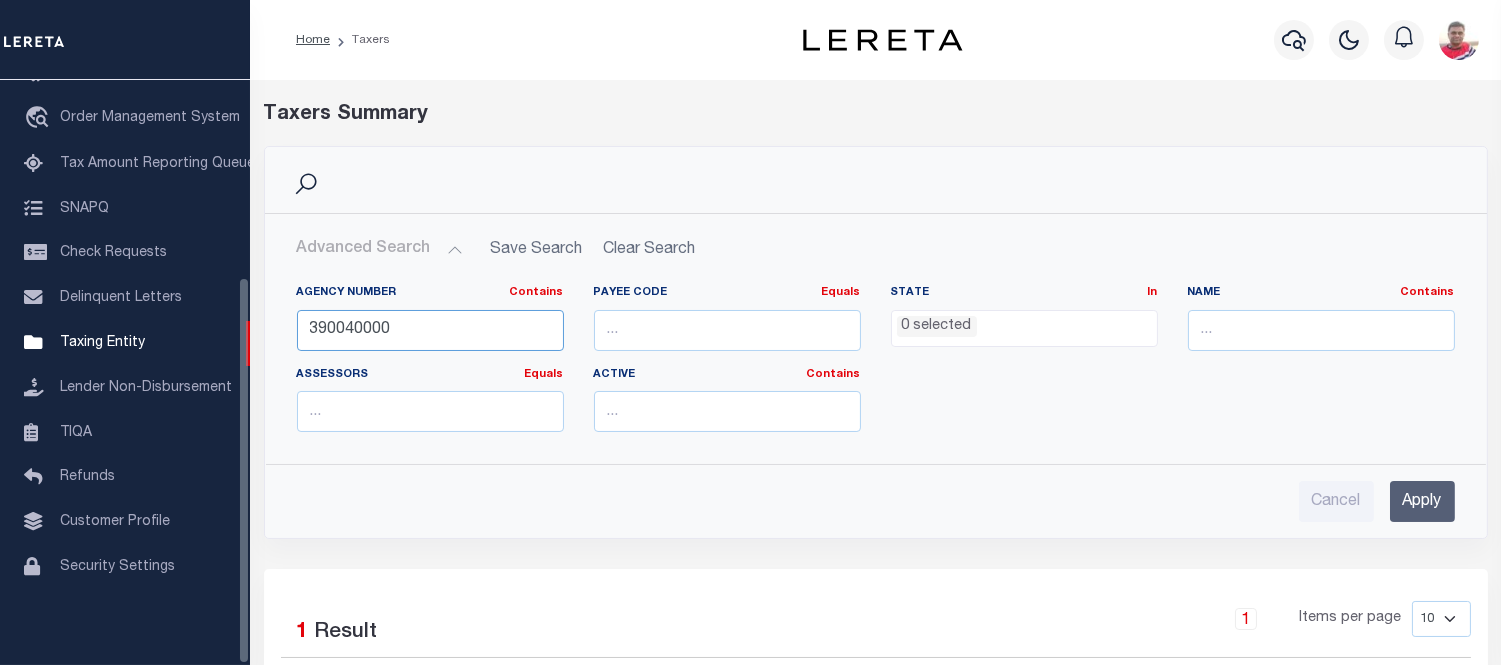 paste on "1504" 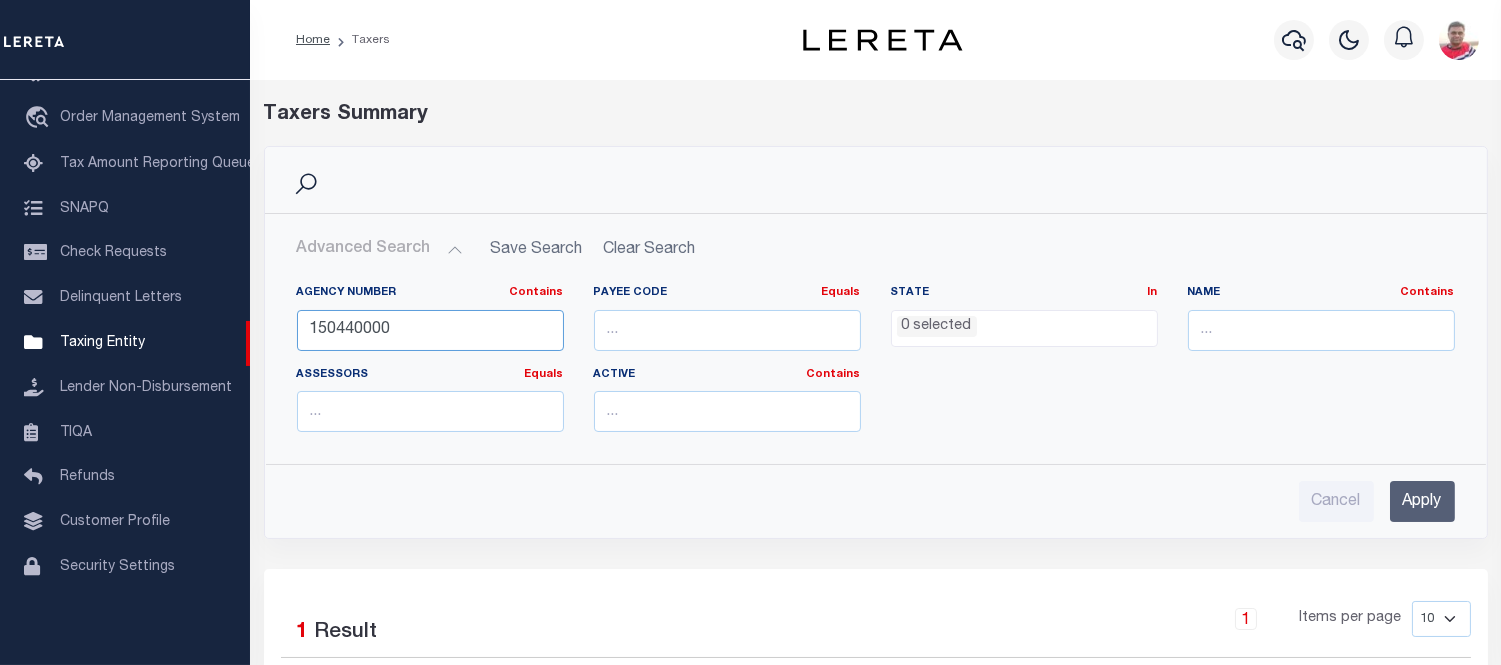 type on "150440000" 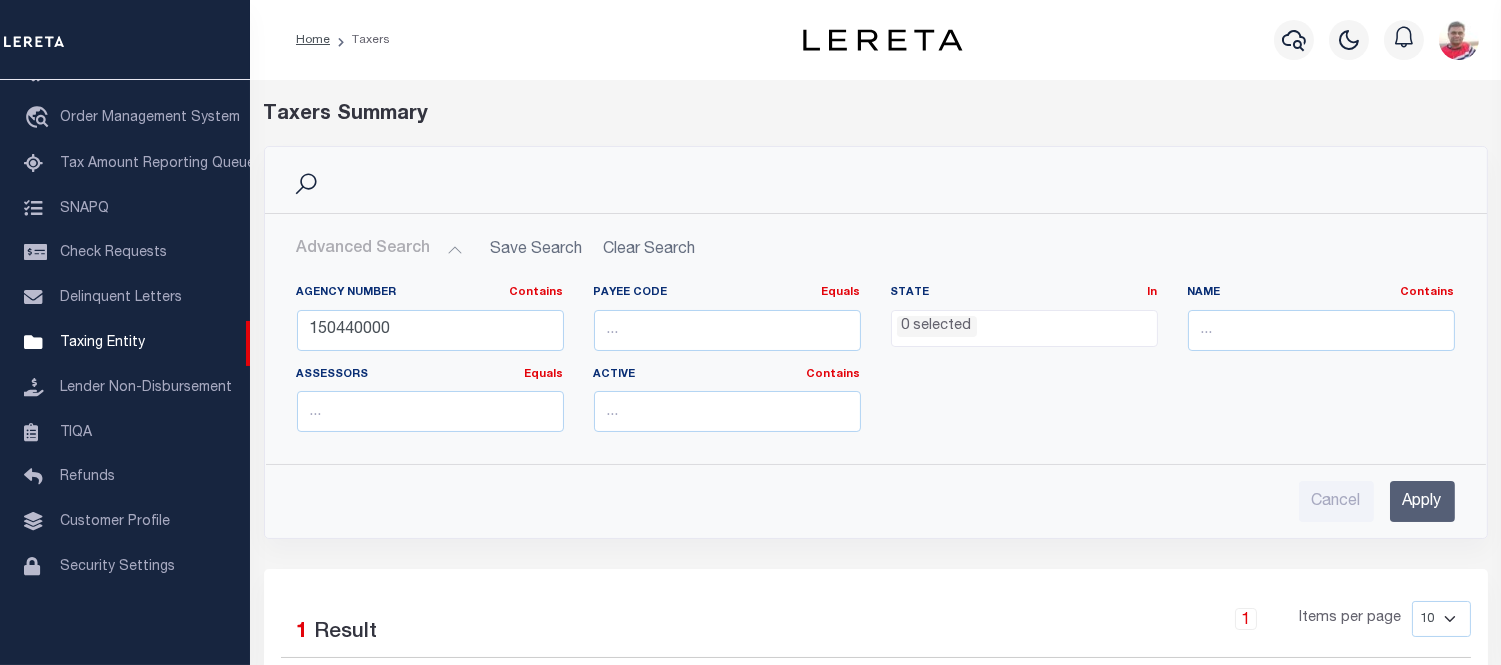 click on "Apply" at bounding box center (1422, 501) 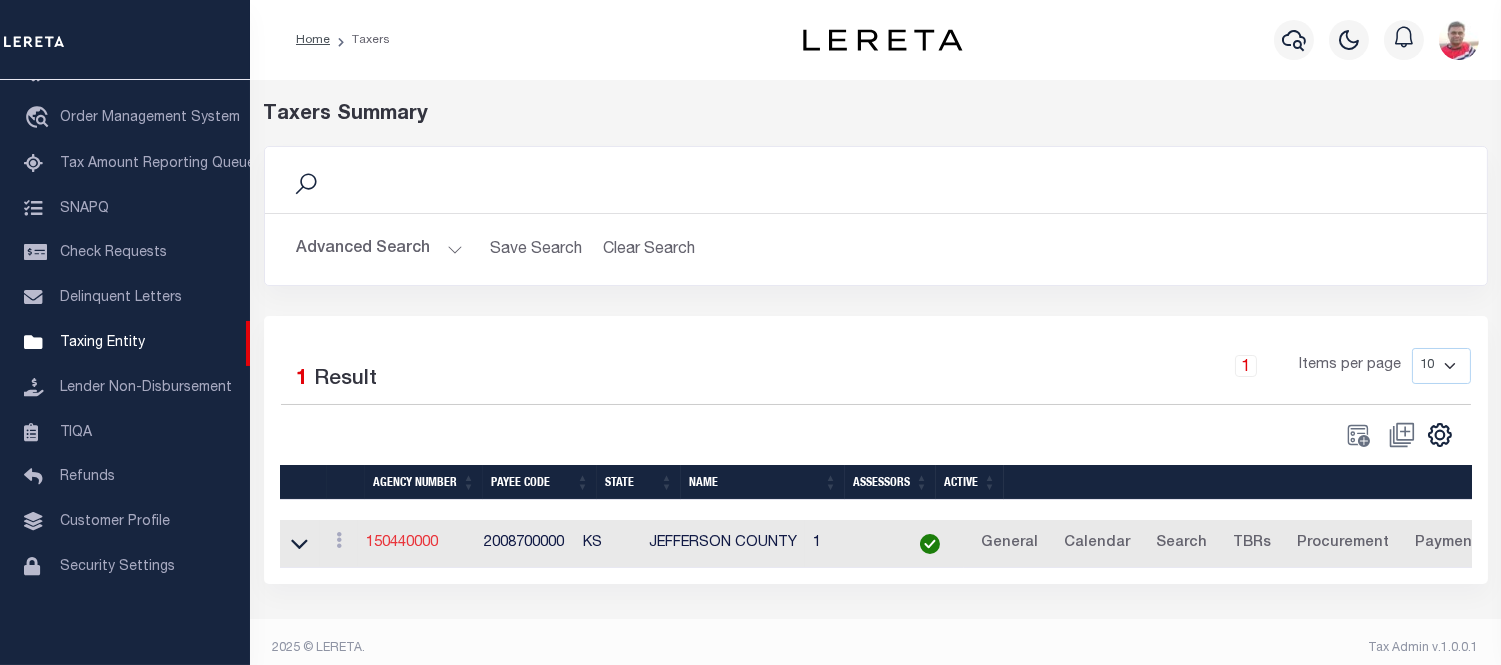 click on "150440000" at bounding box center [402, 543] 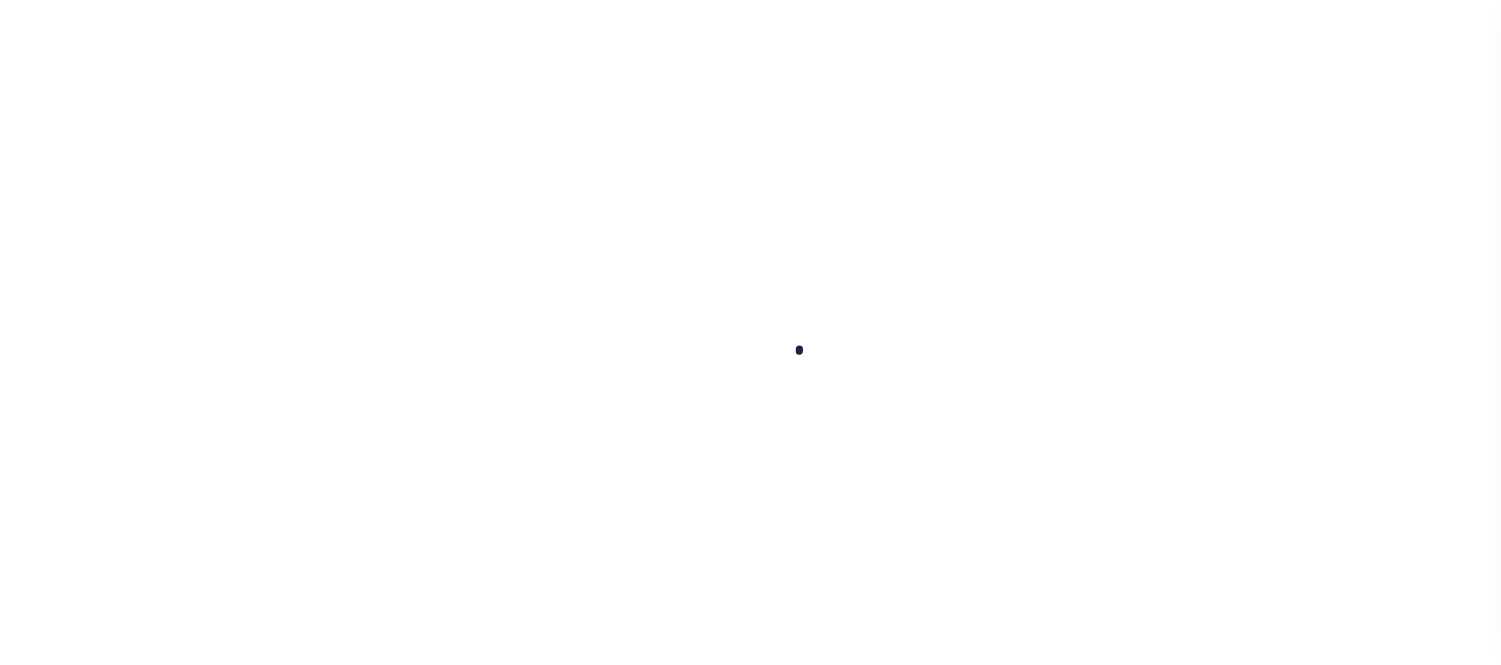 select 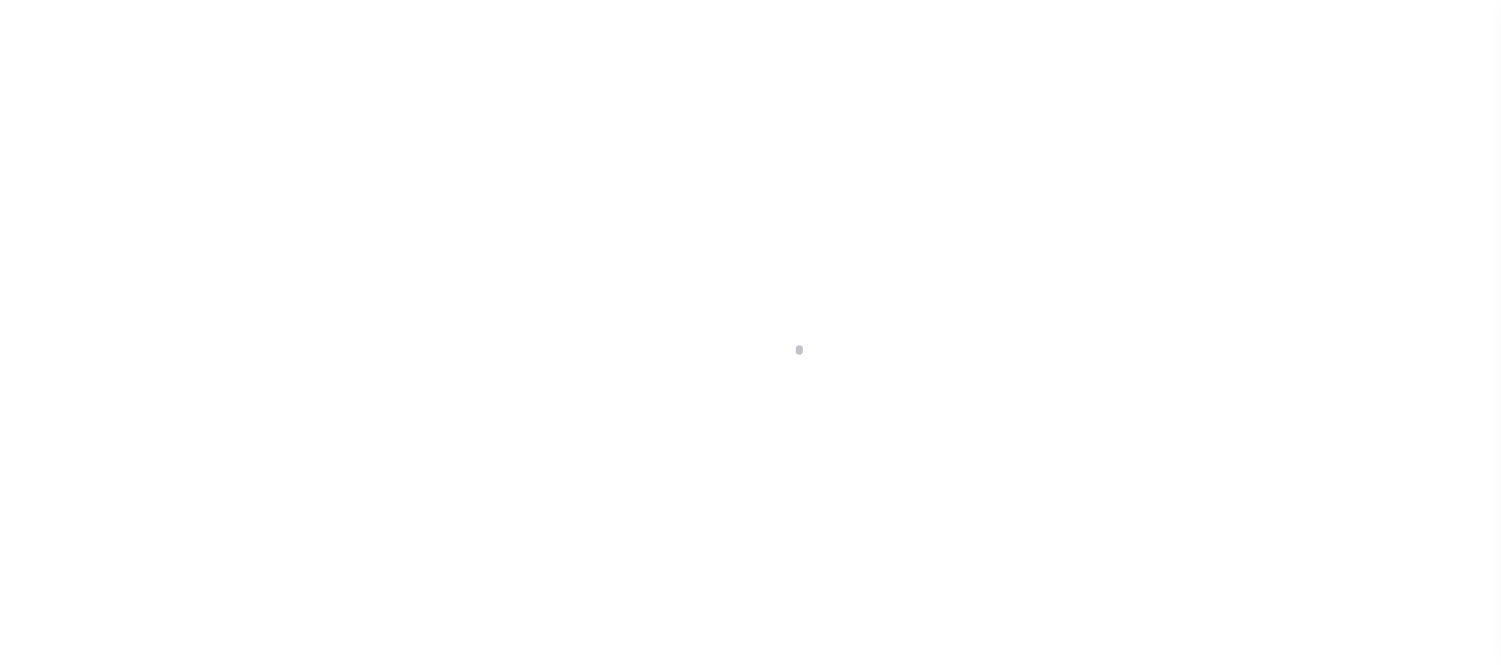 checkbox on "false" 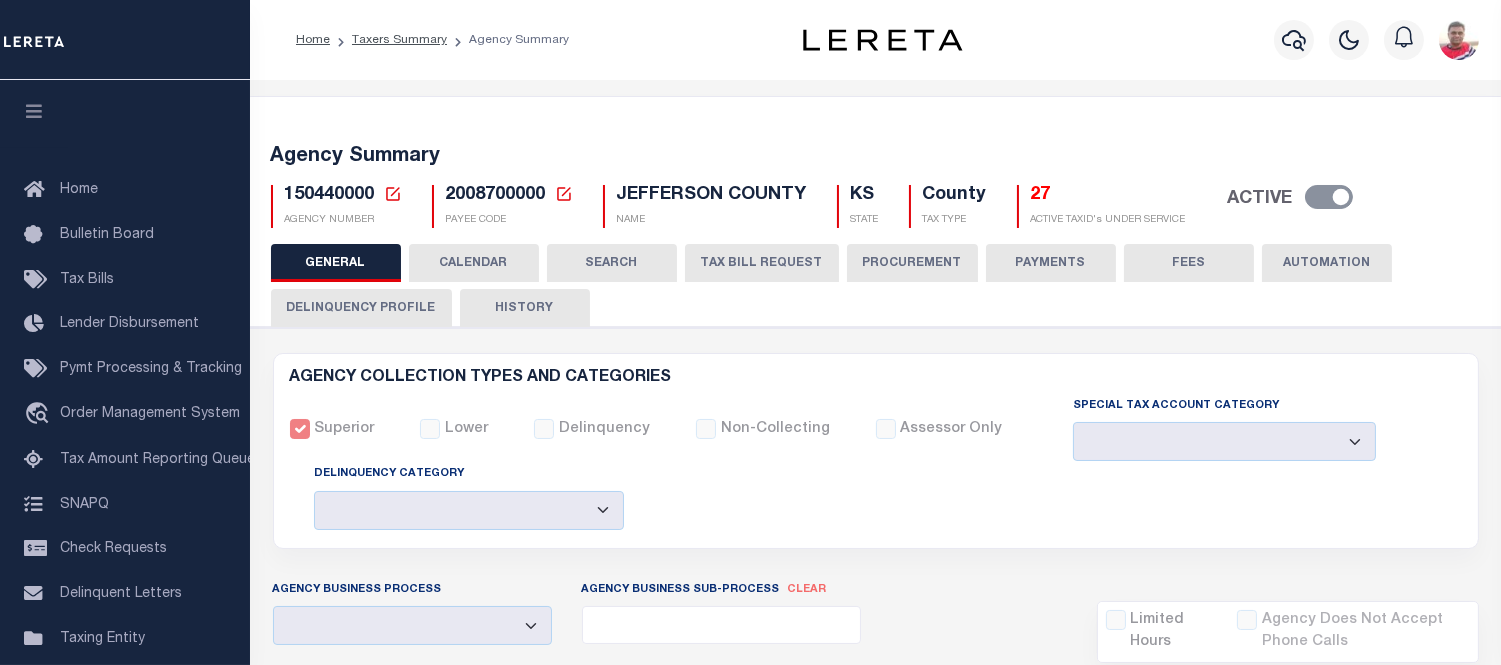 click on "CALENDAR" at bounding box center (474, 263) 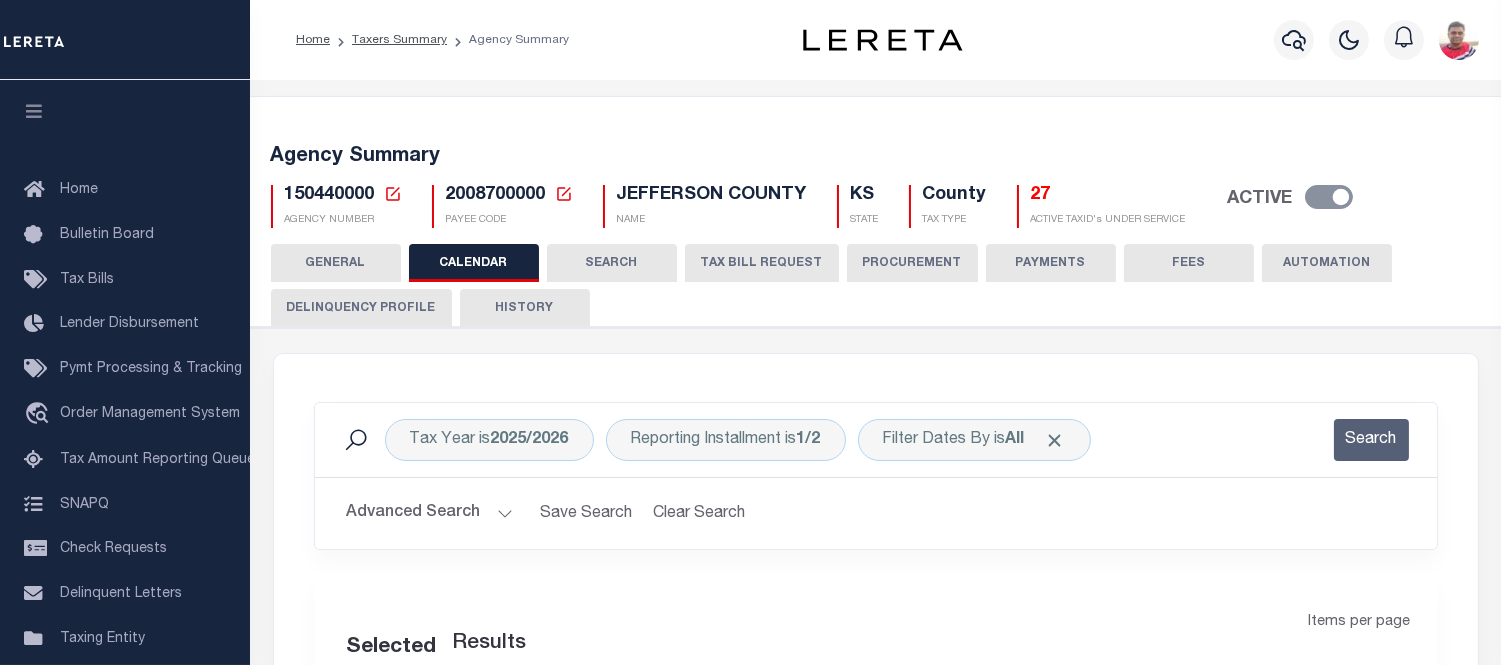 checkbox on "false" 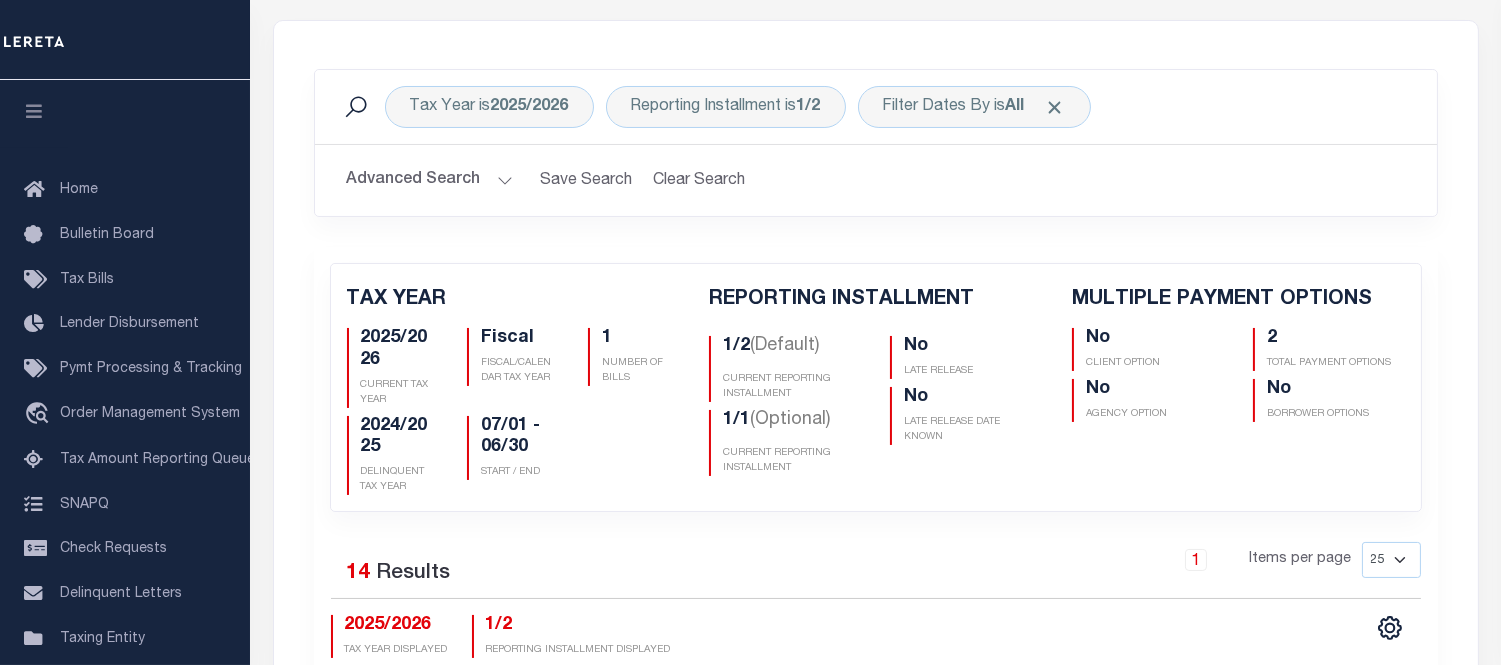 scroll, scrollTop: 444, scrollLeft: 0, axis: vertical 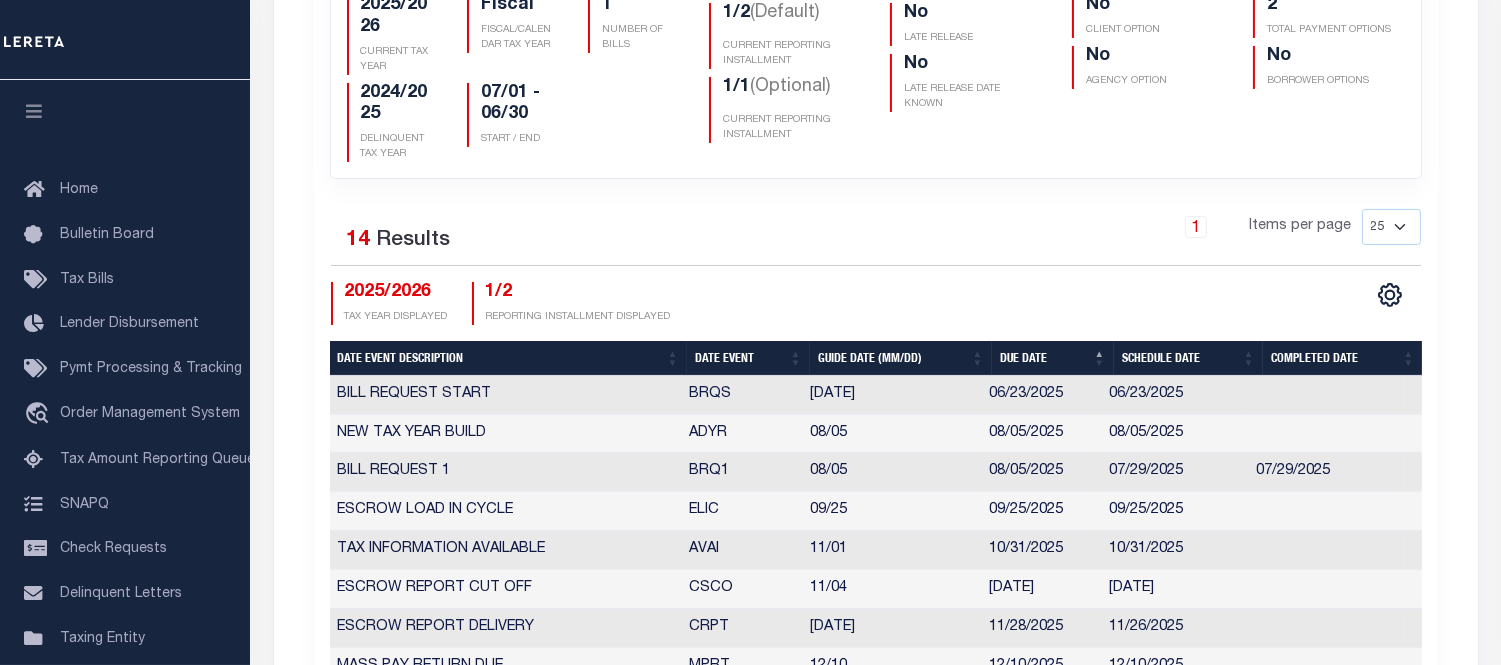click on "Date Event" at bounding box center (748, 358) 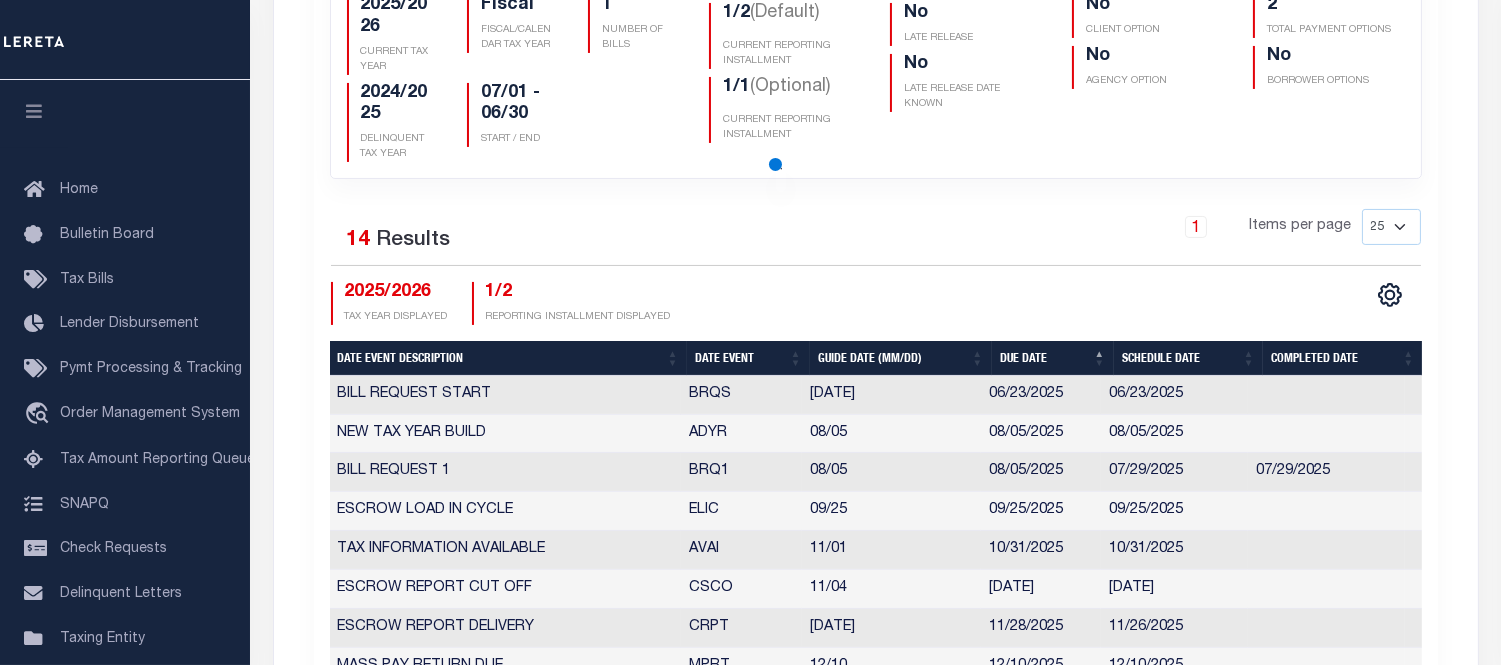 checkbox on "false" 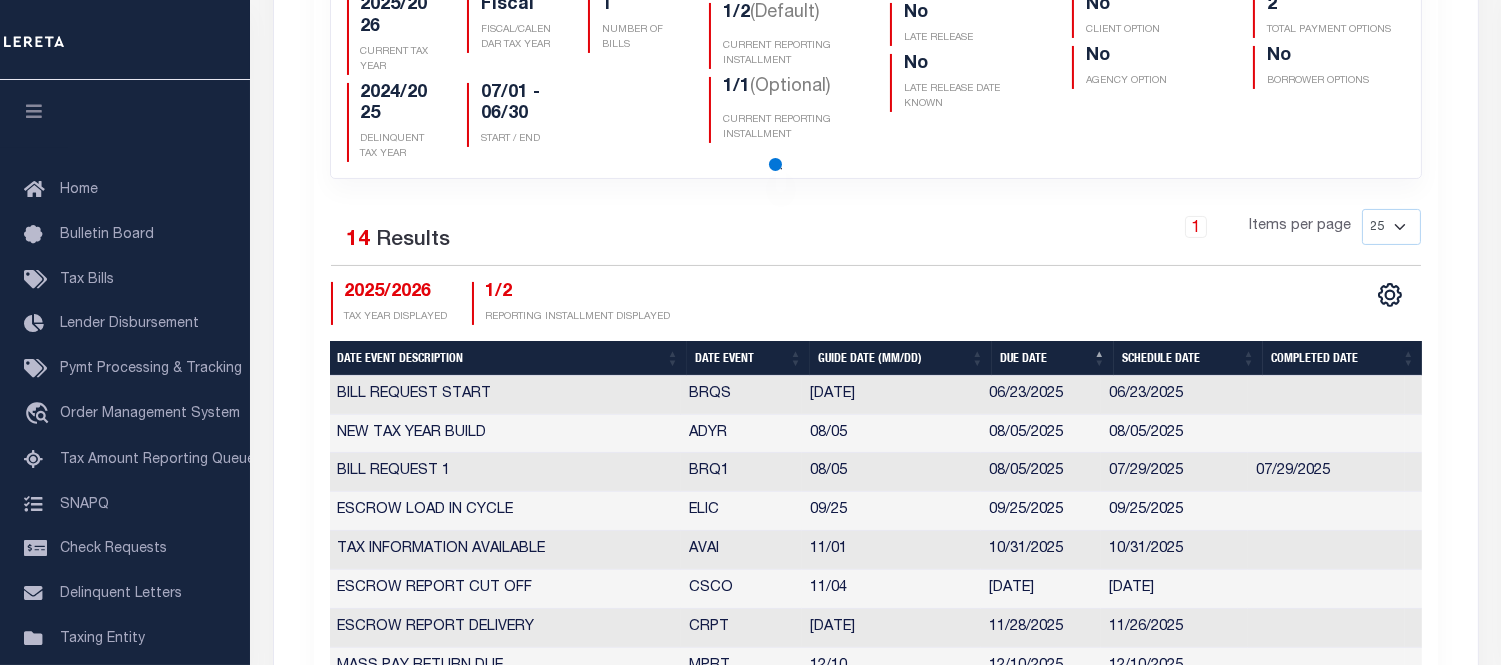 checkbox on "false" 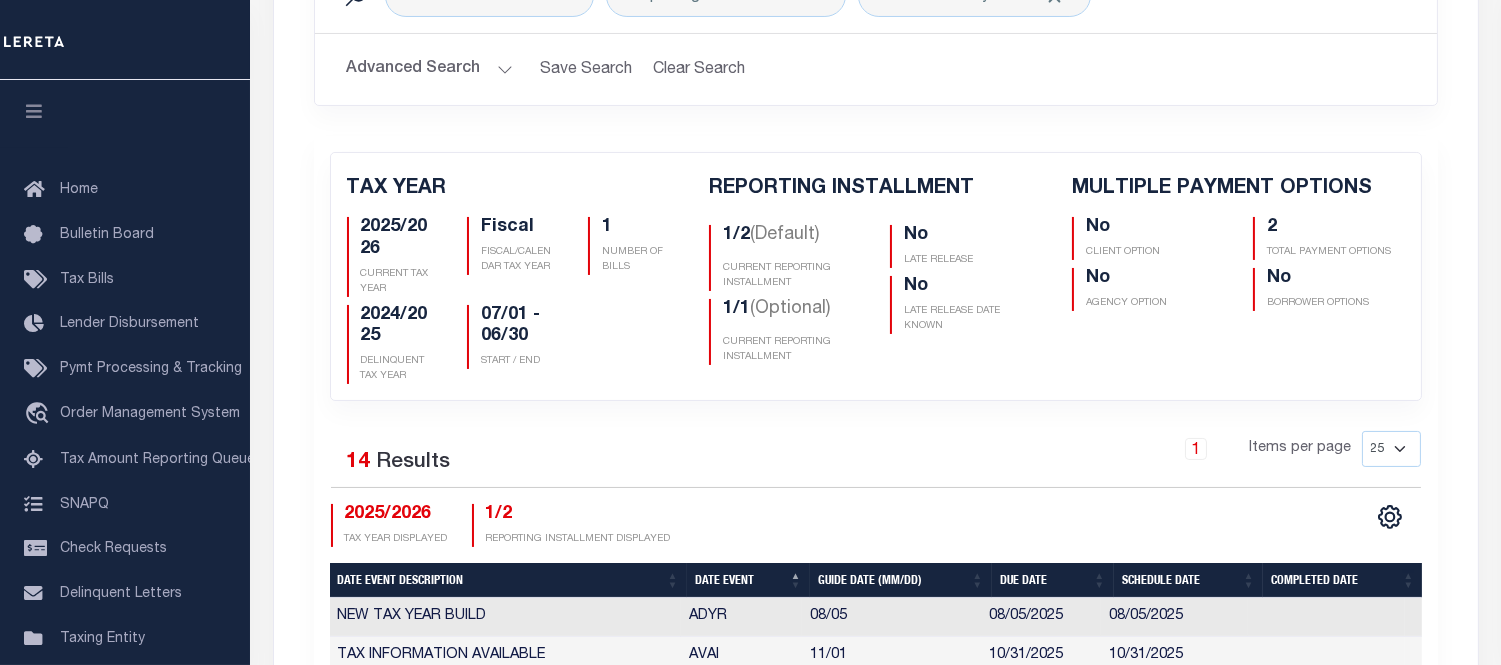 scroll, scrollTop: 333, scrollLeft: 0, axis: vertical 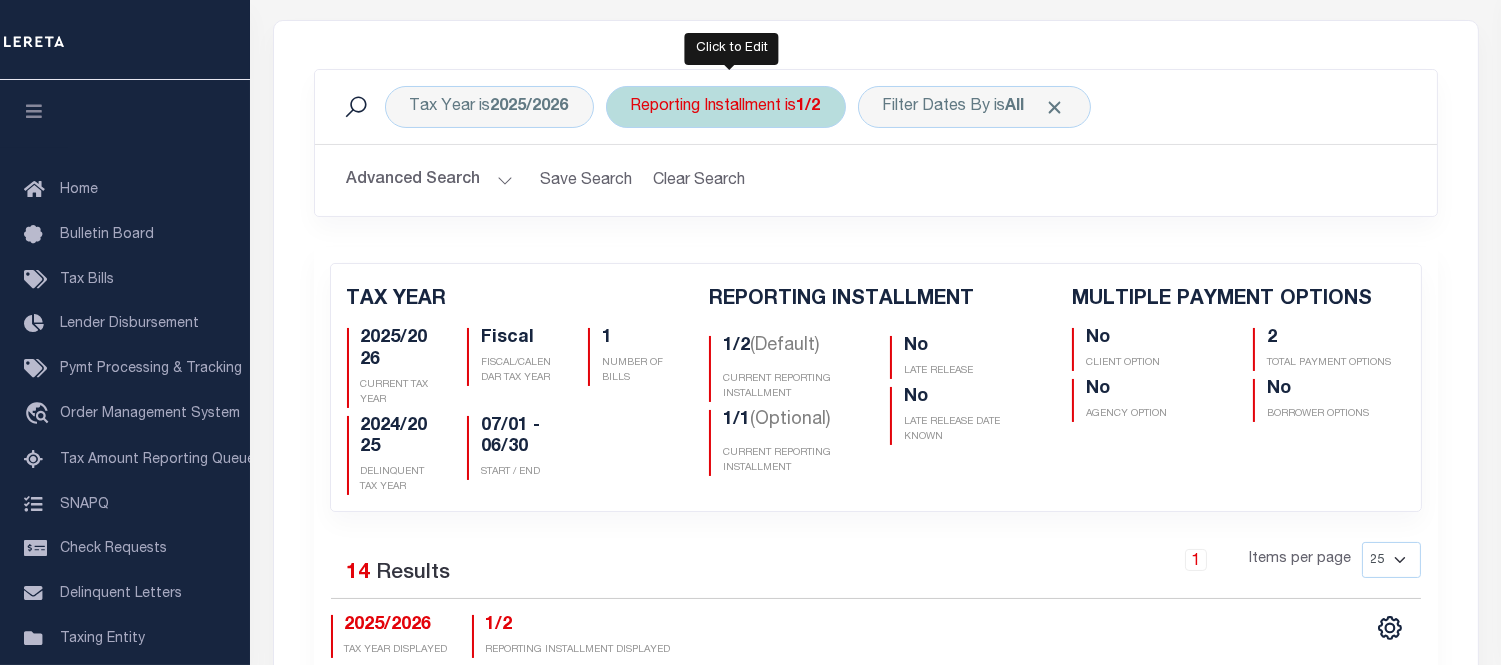 click on "Reporting Installment is  1/2" at bounding box center [726, 107] 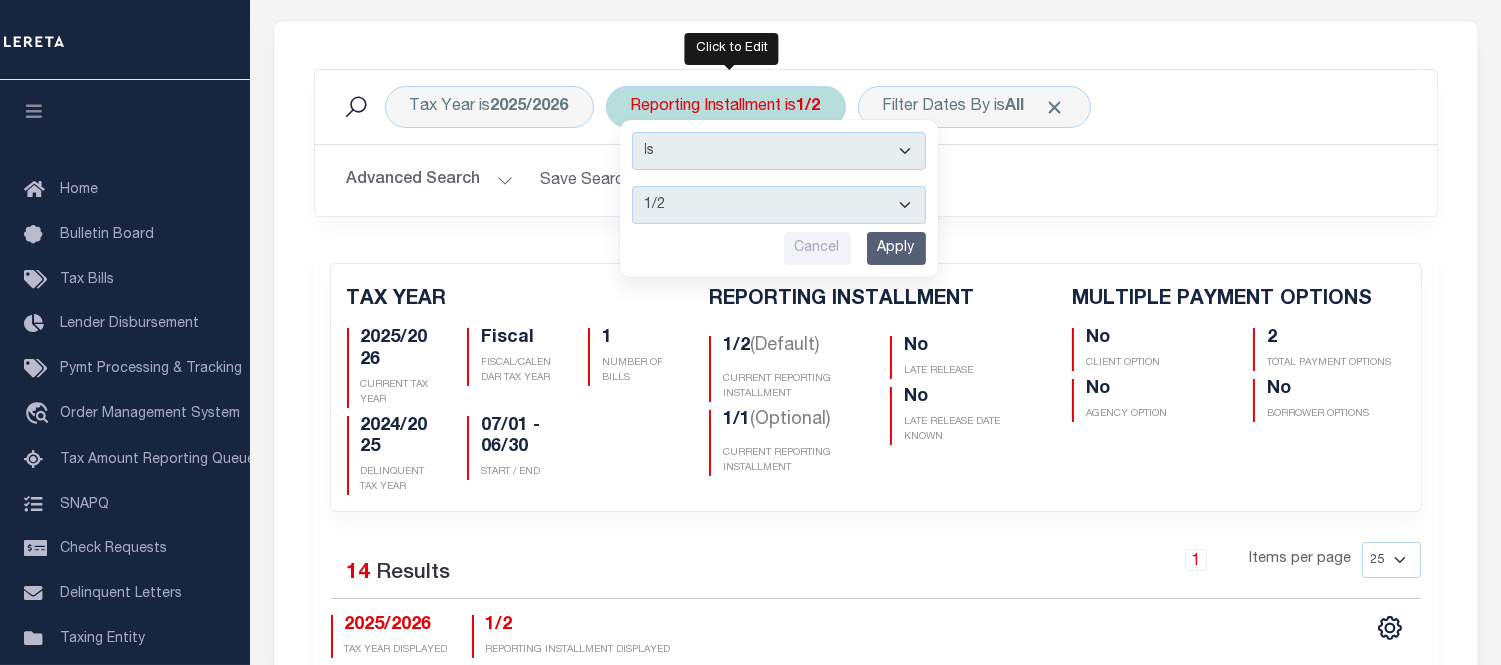 click on "1/2 2/2 1/1" at bounding box center [779, 205] 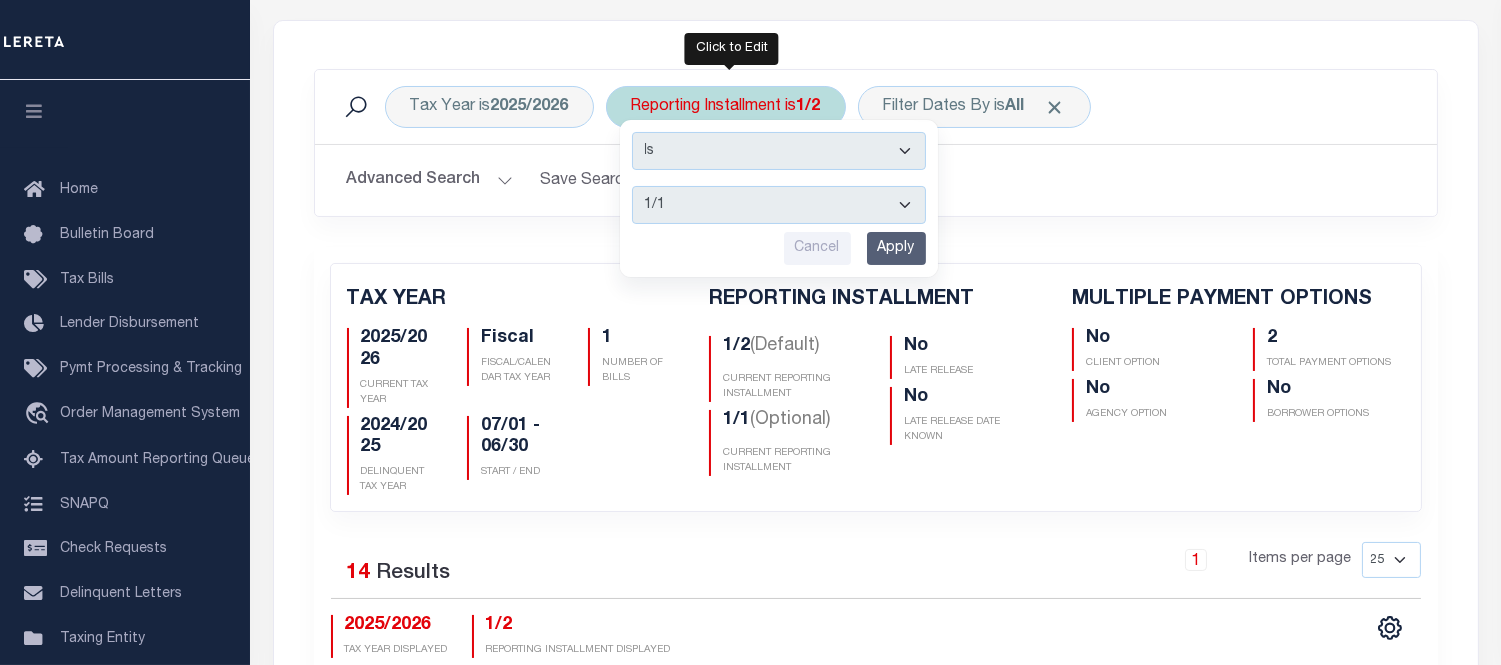 click on "1/2 2/2 1/1" at bounding box center (779, 205) 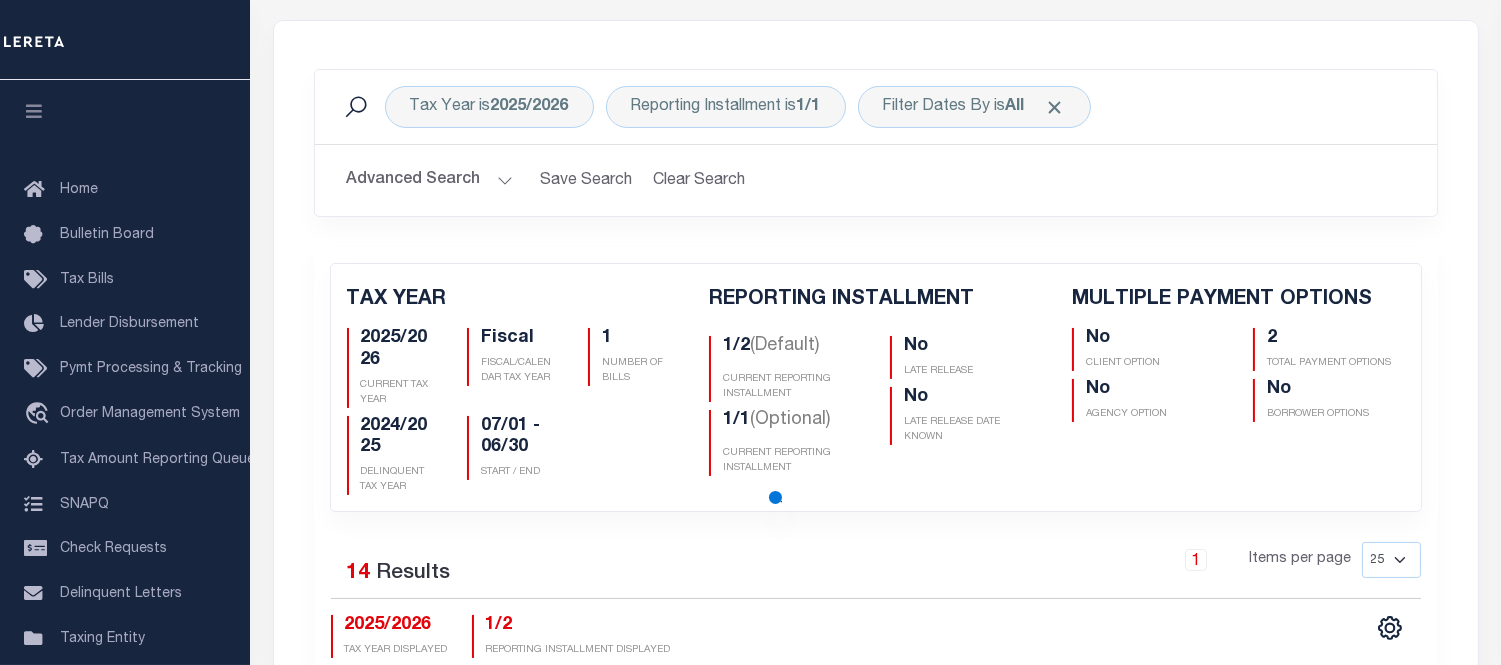 checkbox on "false" 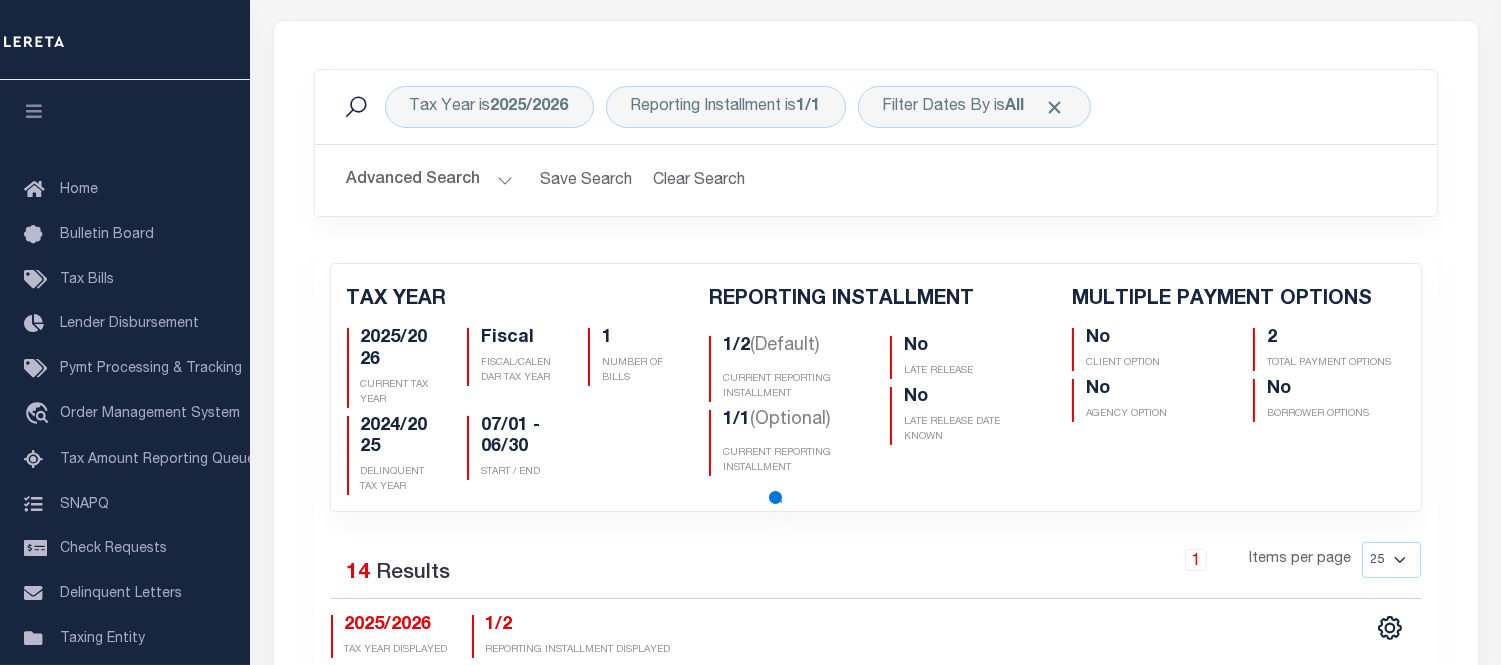 checkbox on "false" 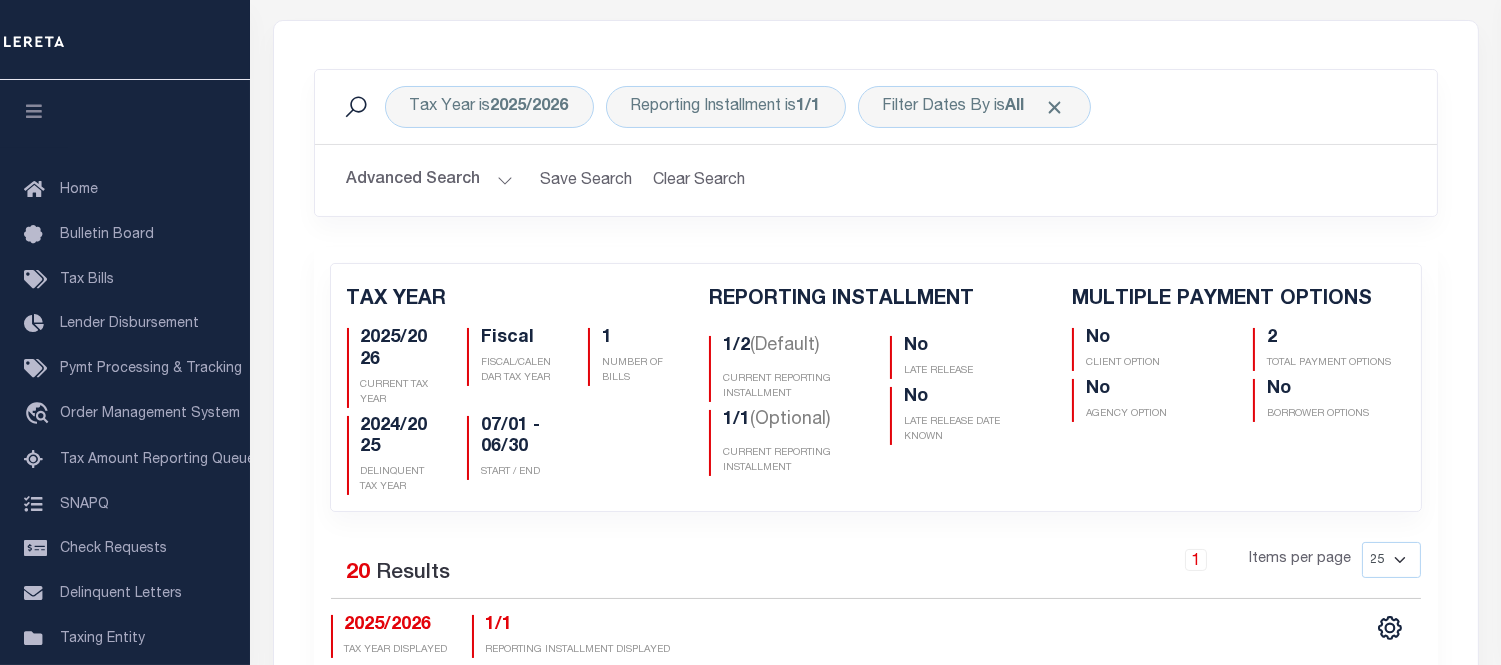scroll, scrollTop: 666, scrollLeft: 0, axis: vertical 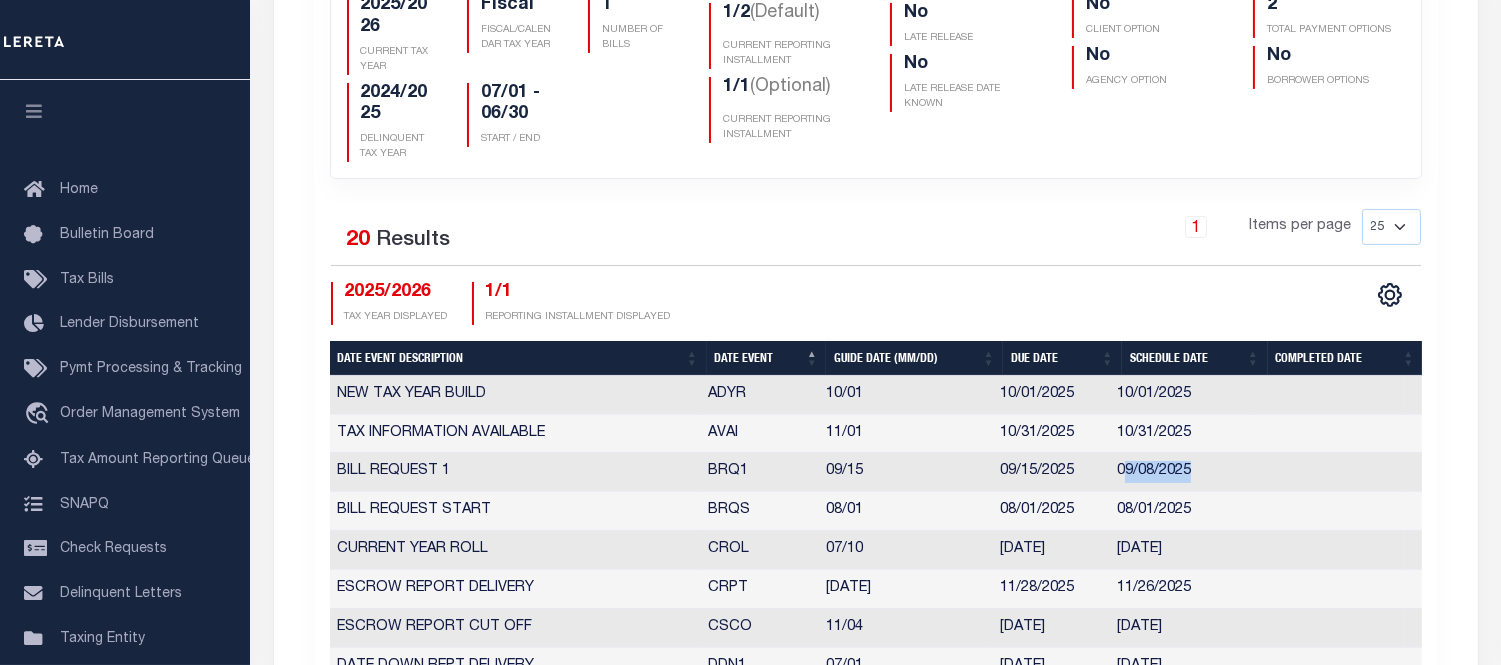 drag, startPoint x: 1122, startPoint y: 466, endPoint x: 1201, endPoint y: 472, distance: 79.22752 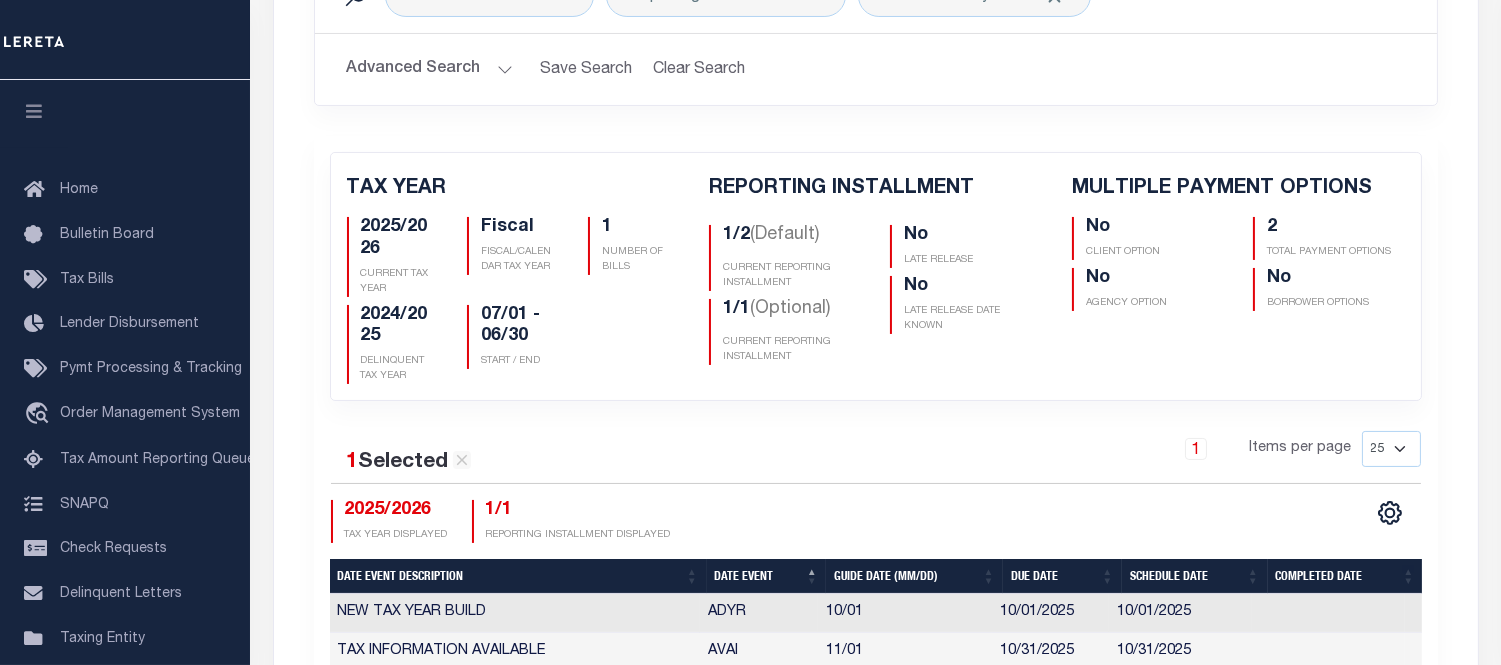 scroll, scrollTop: 666, scrollLeft: 0, axis: vertical 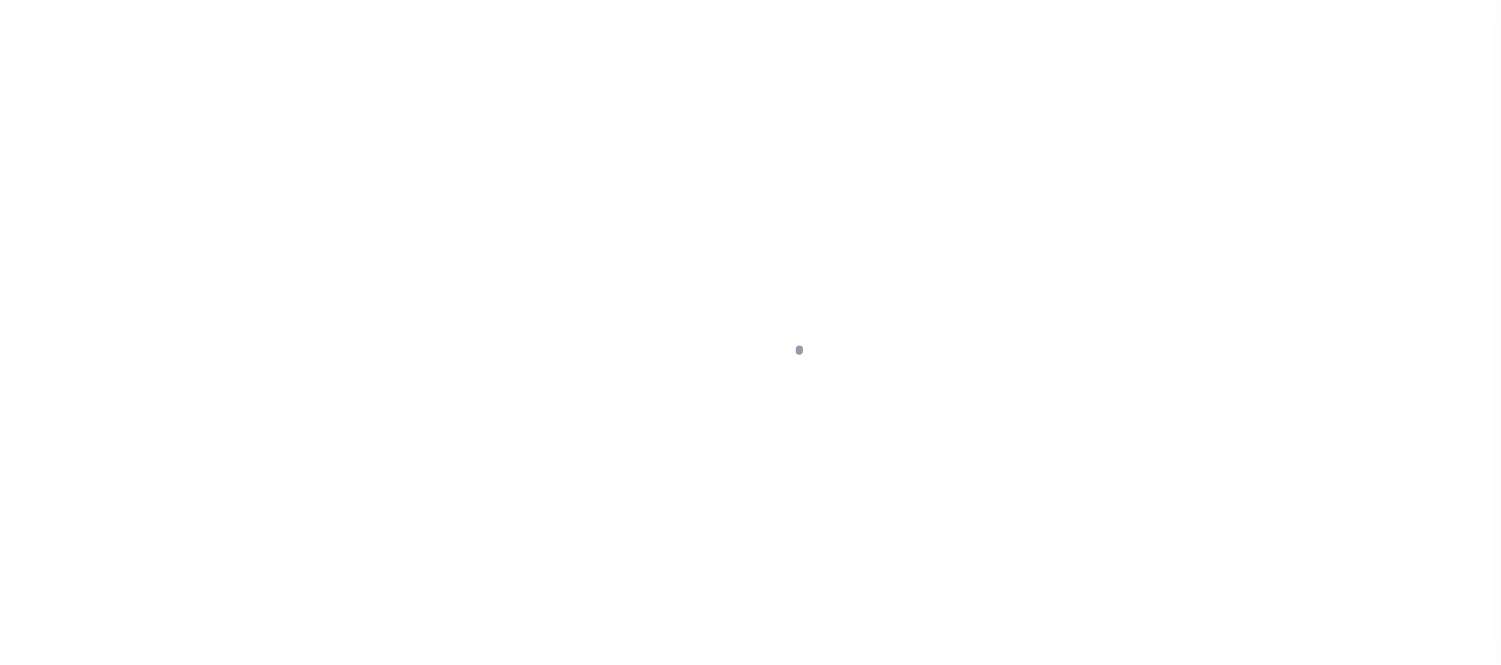 select on "RST" 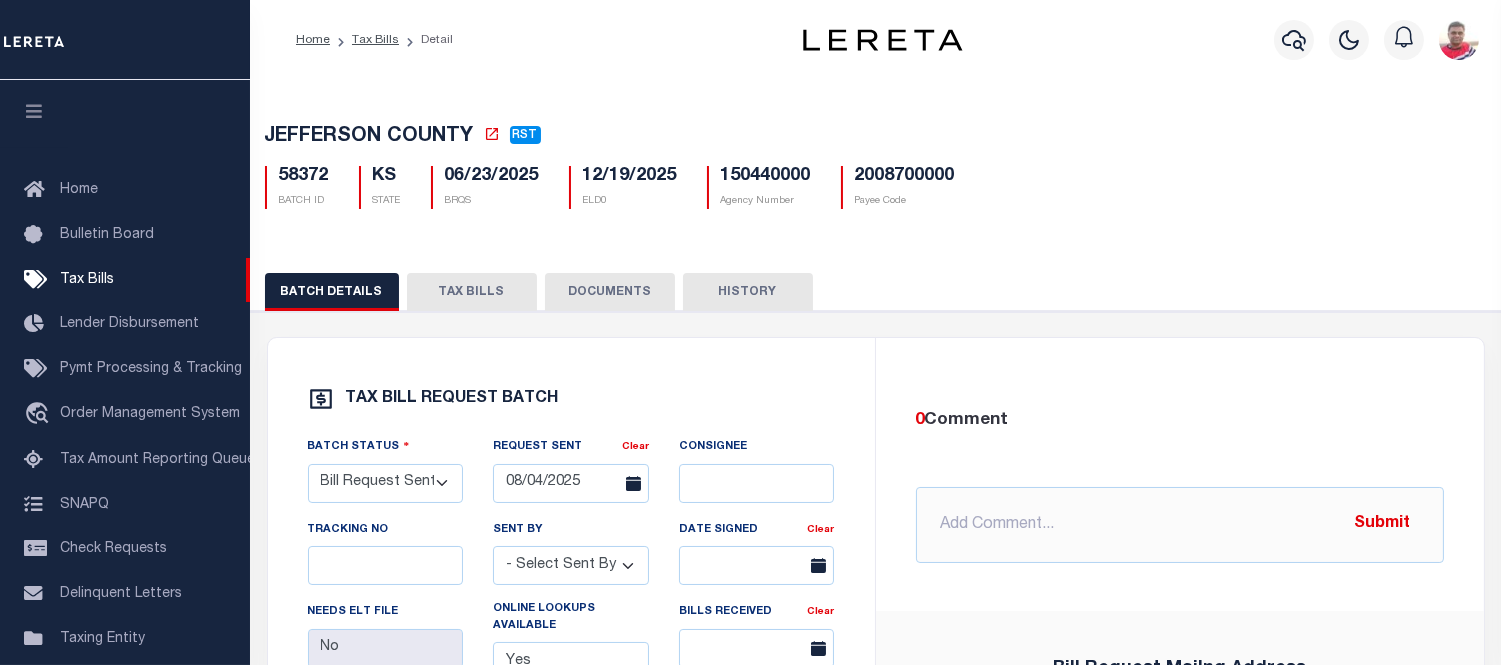 click on "TAX BILLS" at bounding box center [472, 292] 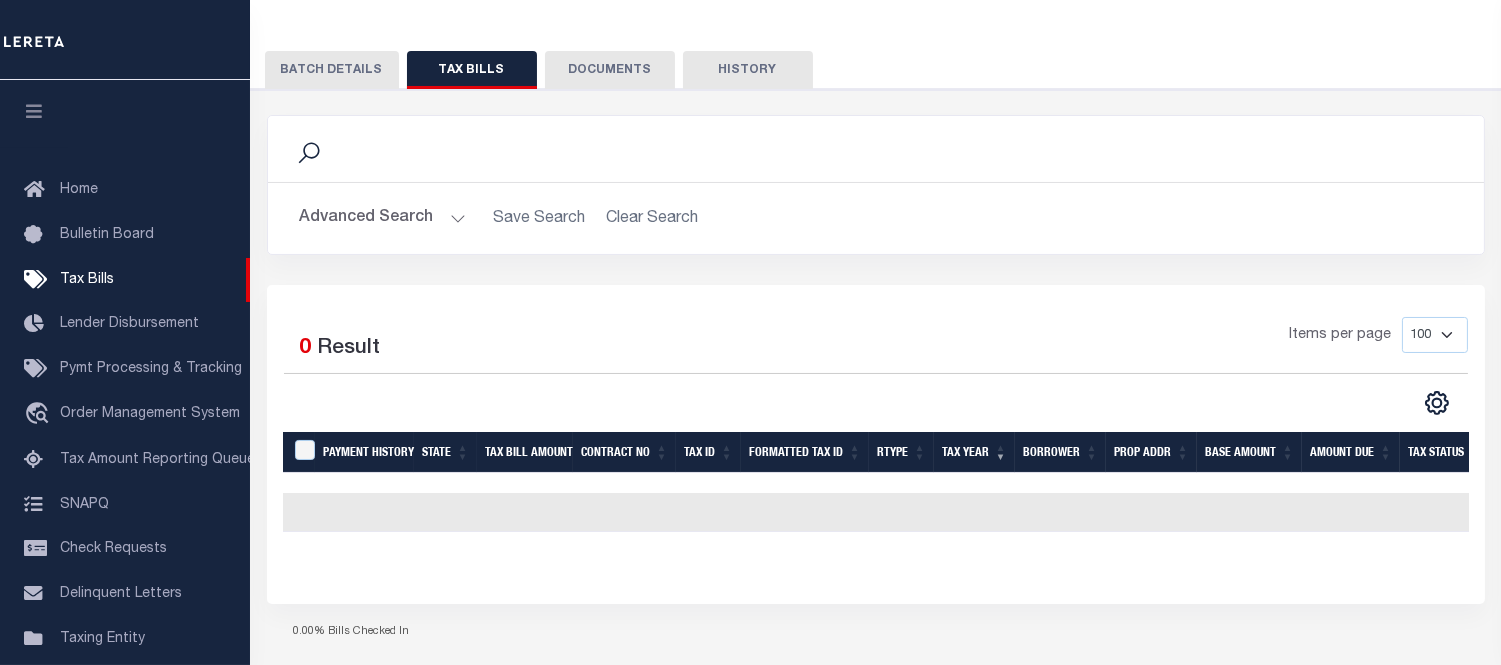 scroll, scrollTop: 0, scrollLeft: 0, axis: both 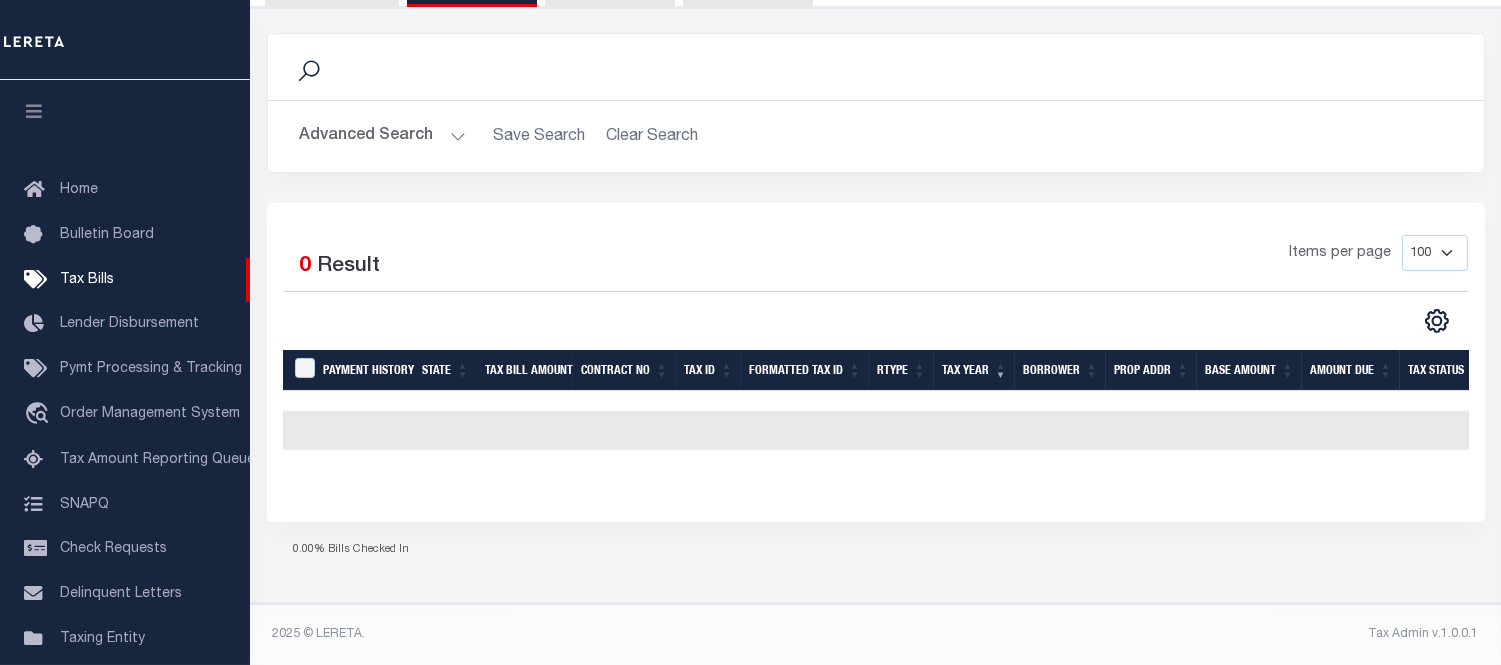 click on "Advanced Search
Save Search Clear Search
TaxBillTabTable_dynamictable_____DefaultSaveFilter" at bounding box center [876, 136] 